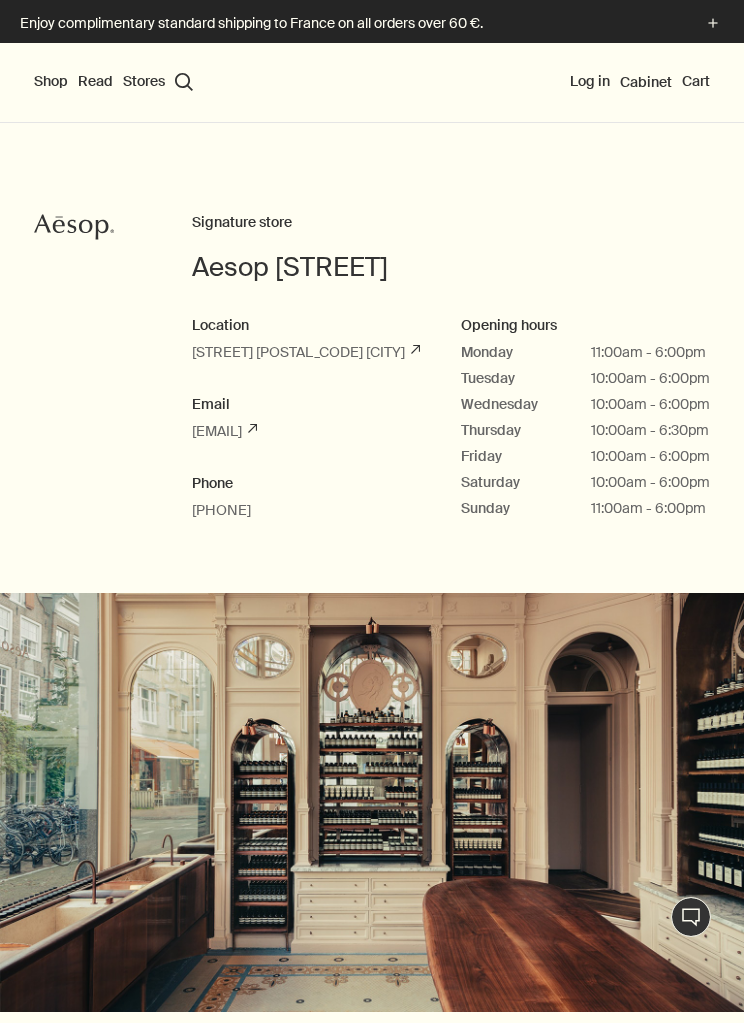 scroll, scrollTop: 0, scrollLeft: 0, axis: both 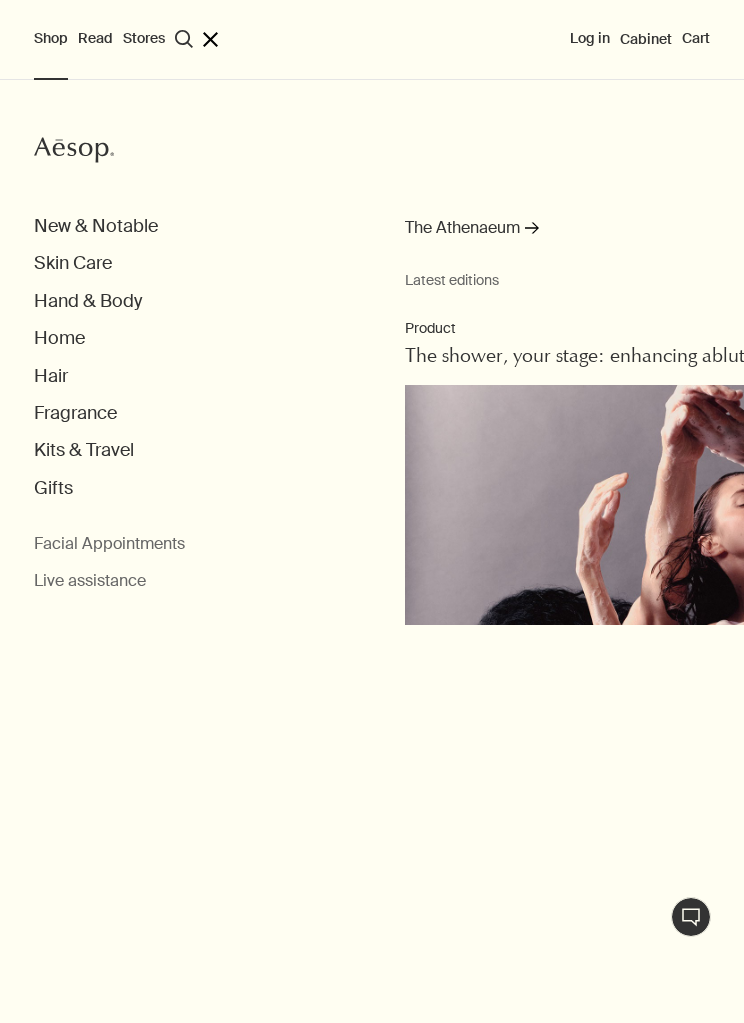 click on "Hand & Body" at bounding box center (96, 226) 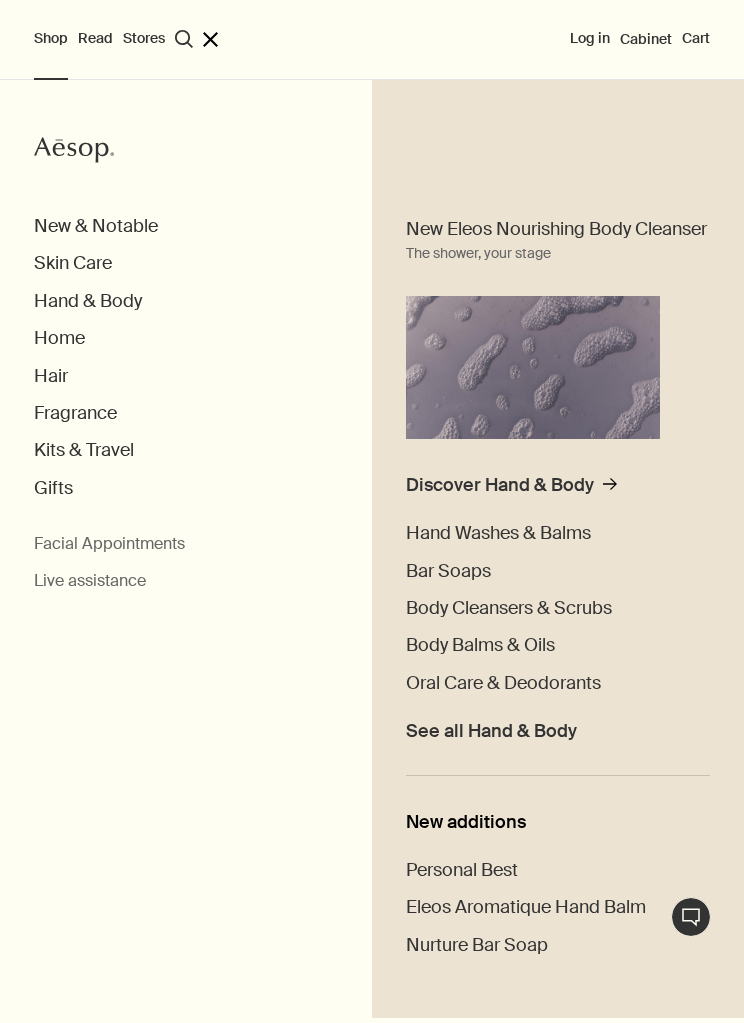 scroll, scrollTop: 17, scrollLeft: 0, axis: vertical 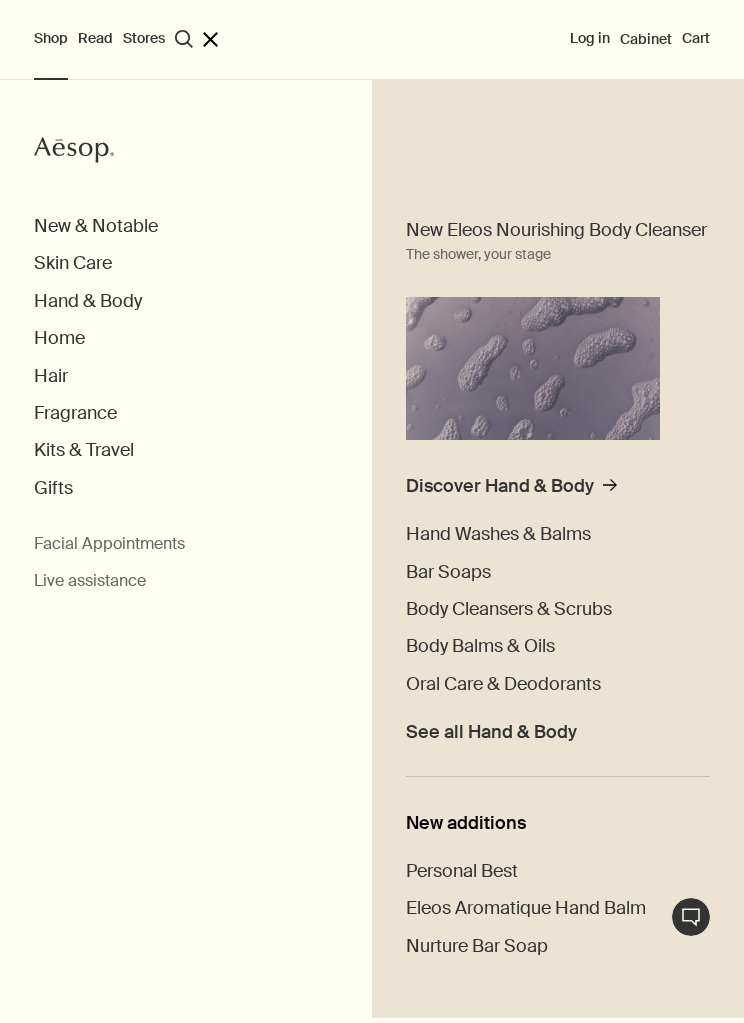 click on "Hand Washes & Balms" at bounding box center (498, 534) 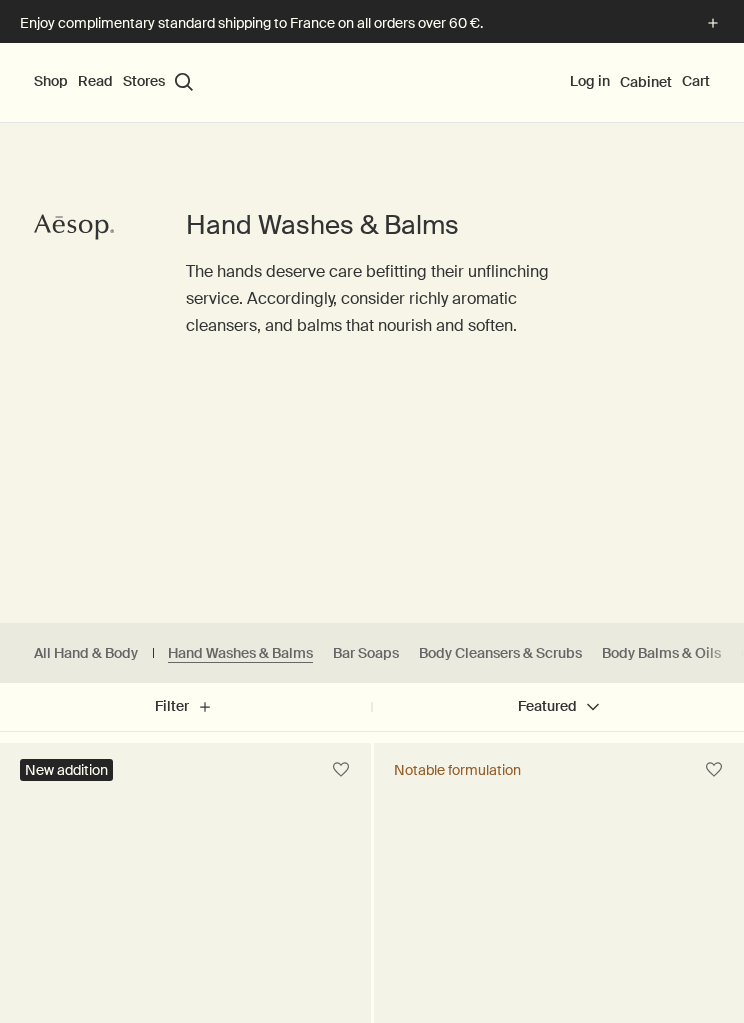 scroll, scrollTop: 0, scrollLeft: 0, axis: both 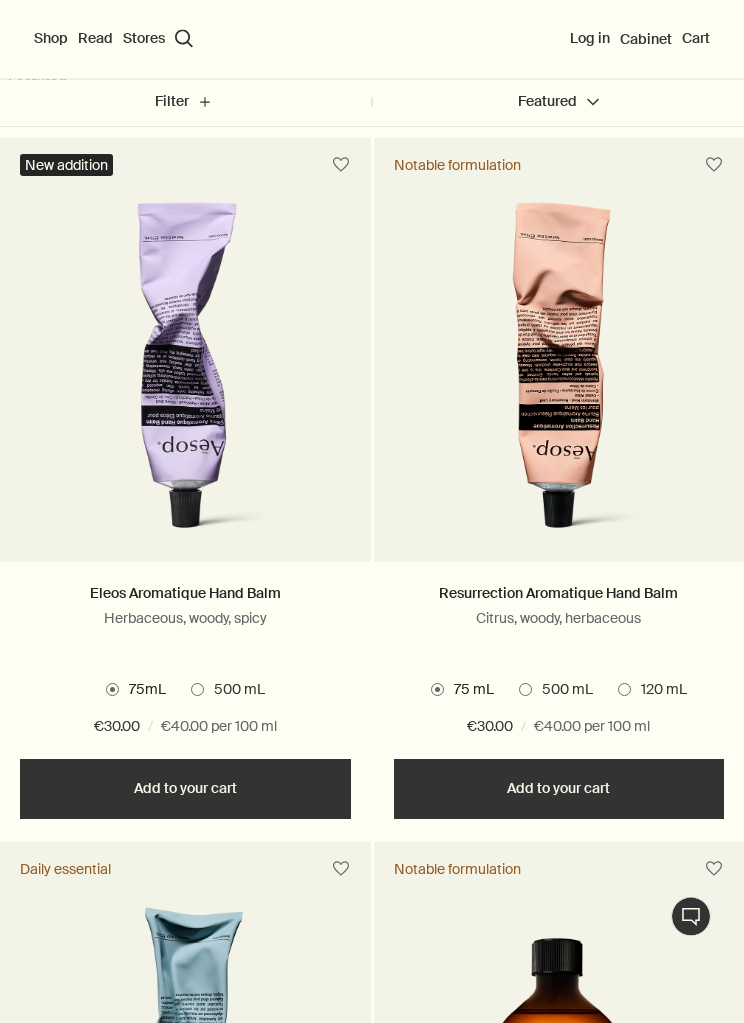 click on "500 mL" at bounding box center [562, 691] 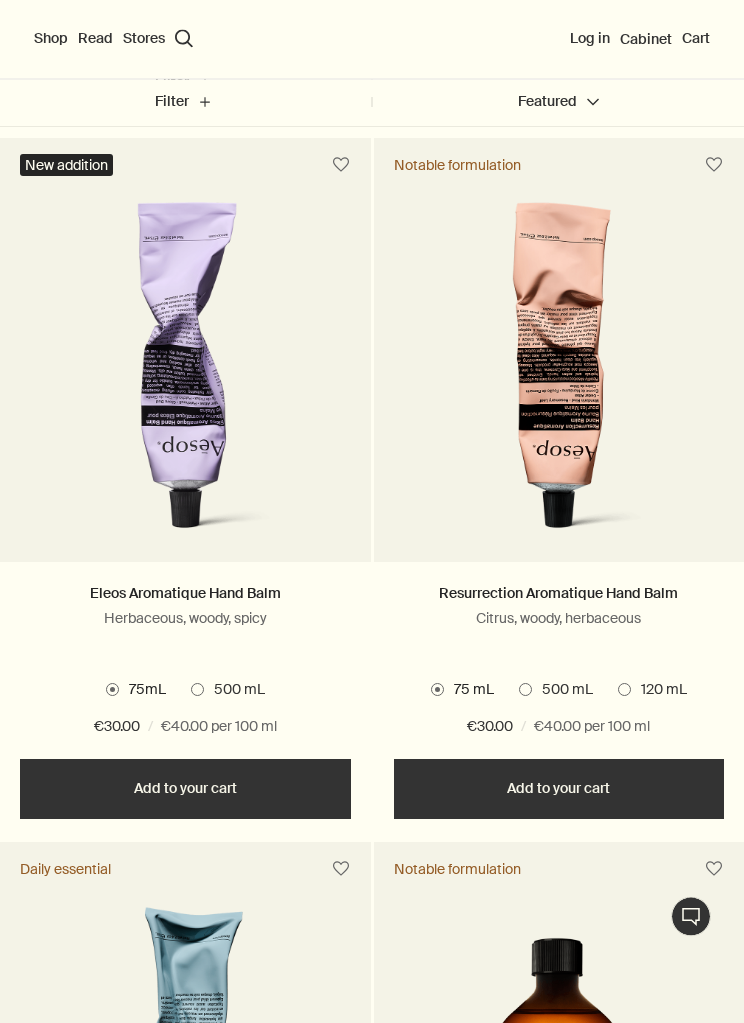 click on "500 mL" at bounding box center (519, 1291) 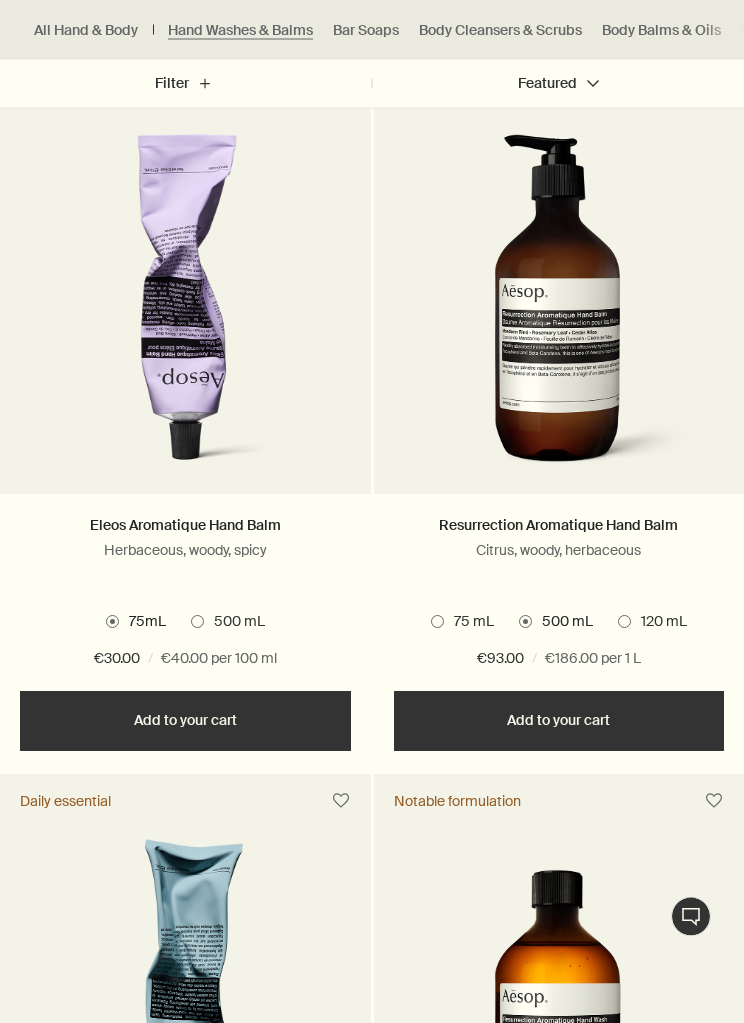 scroll, scrollTop: 680, scrollLeft: 0, axis: vertical 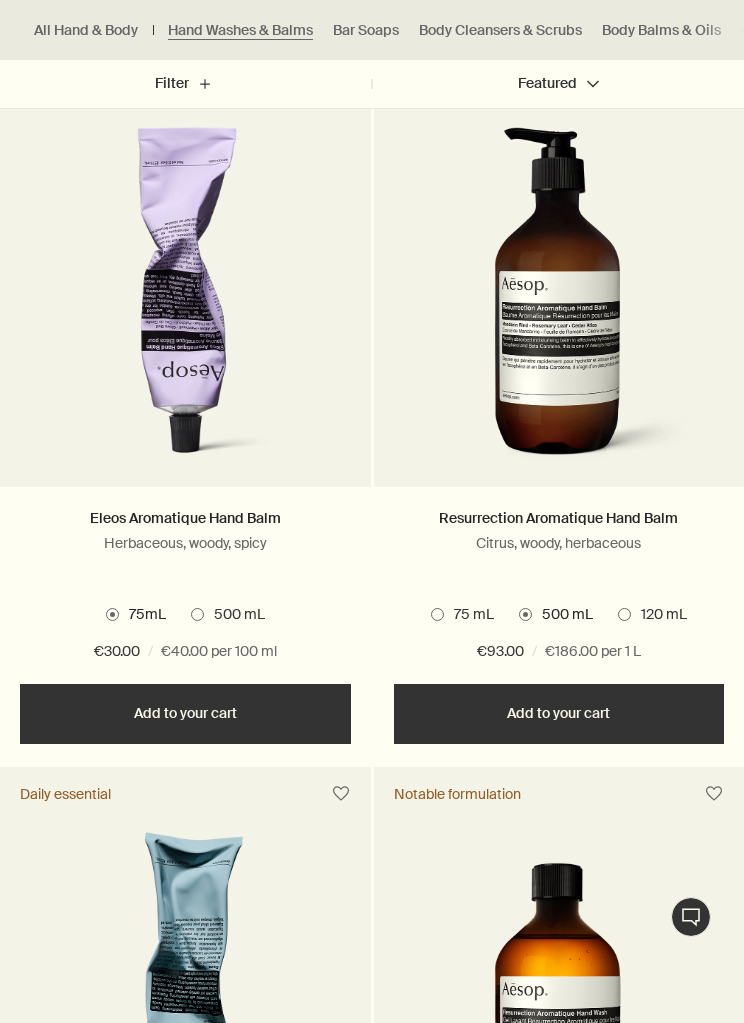 click on "75 mL" at bounding box center [469, 615] 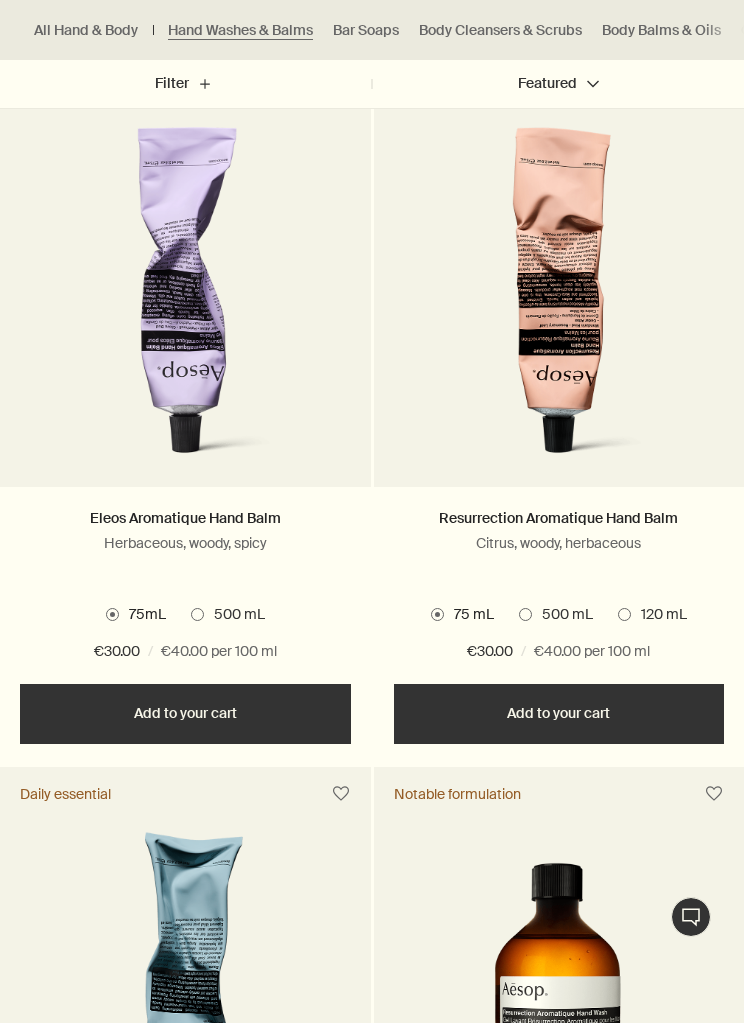 click on "500 mL" at bounding box center (562, 615) 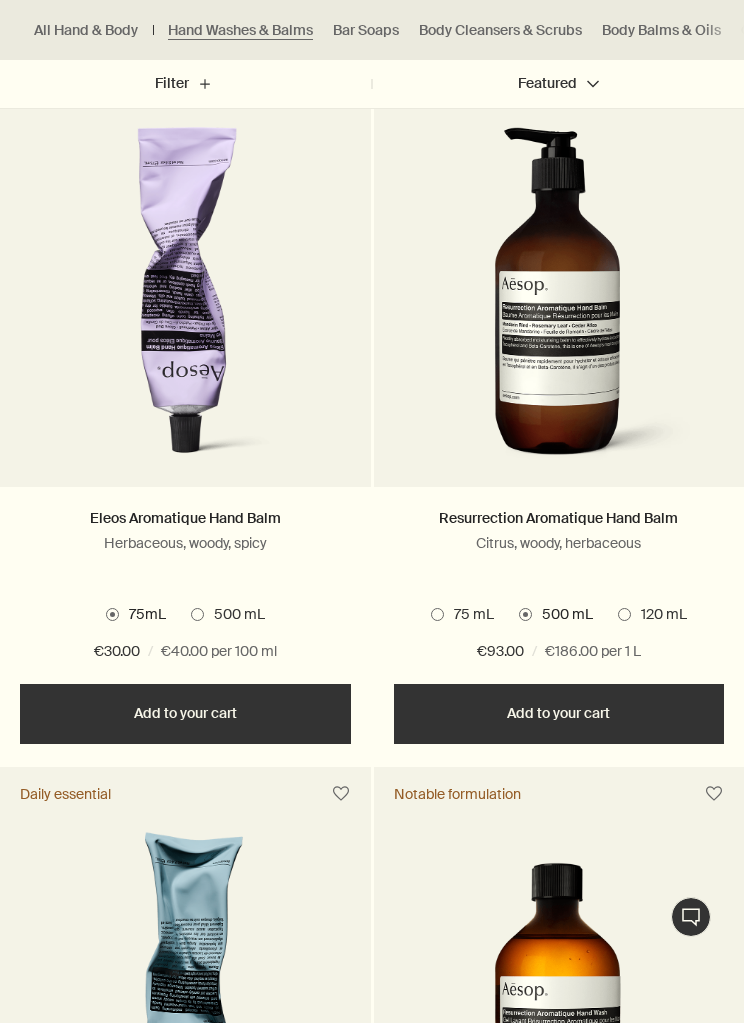 click on "120 mL" at bounding box center (659, 615) 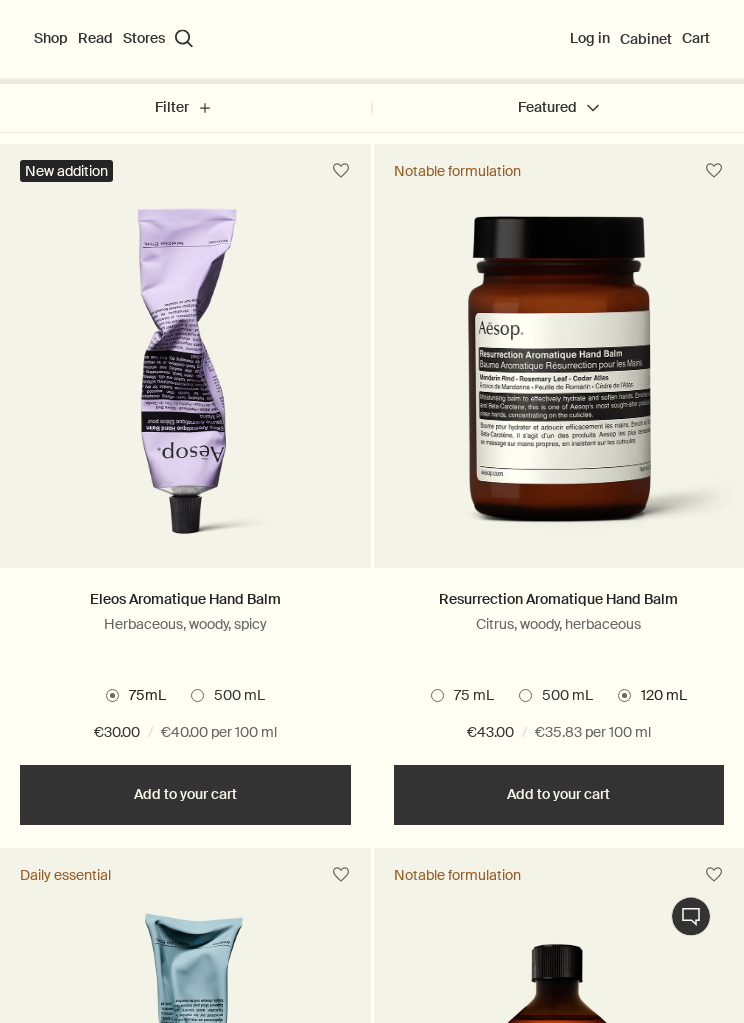 scroll, scrollTop: 594, scrollLeft: 0, axis: vertical 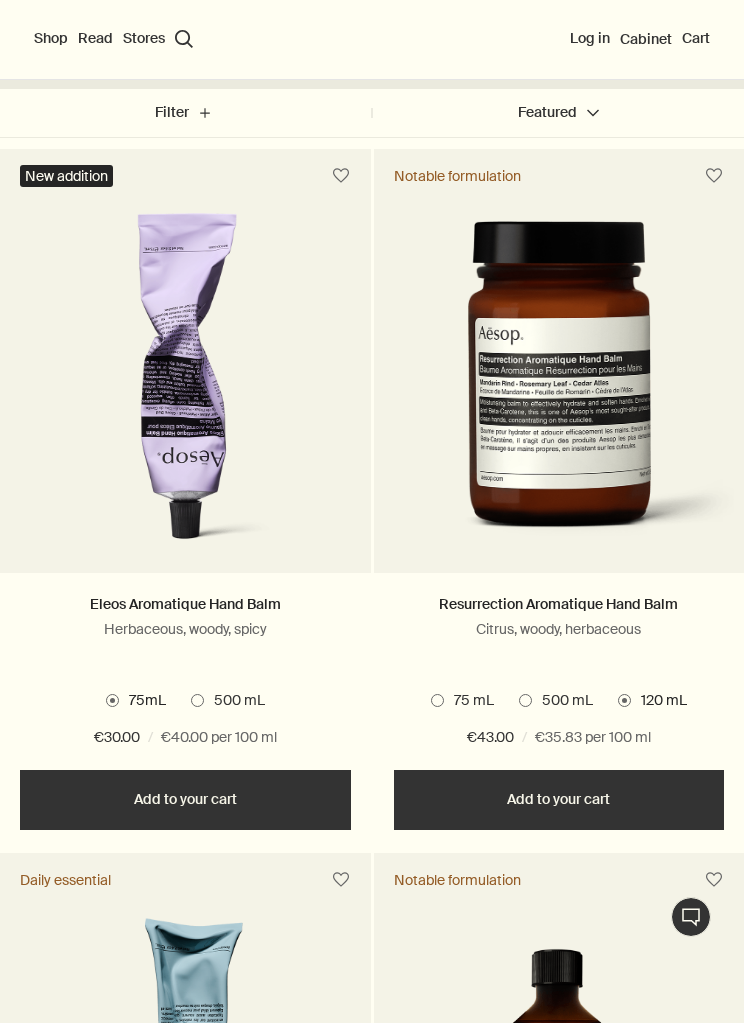 click at bounding box center (559, 392) 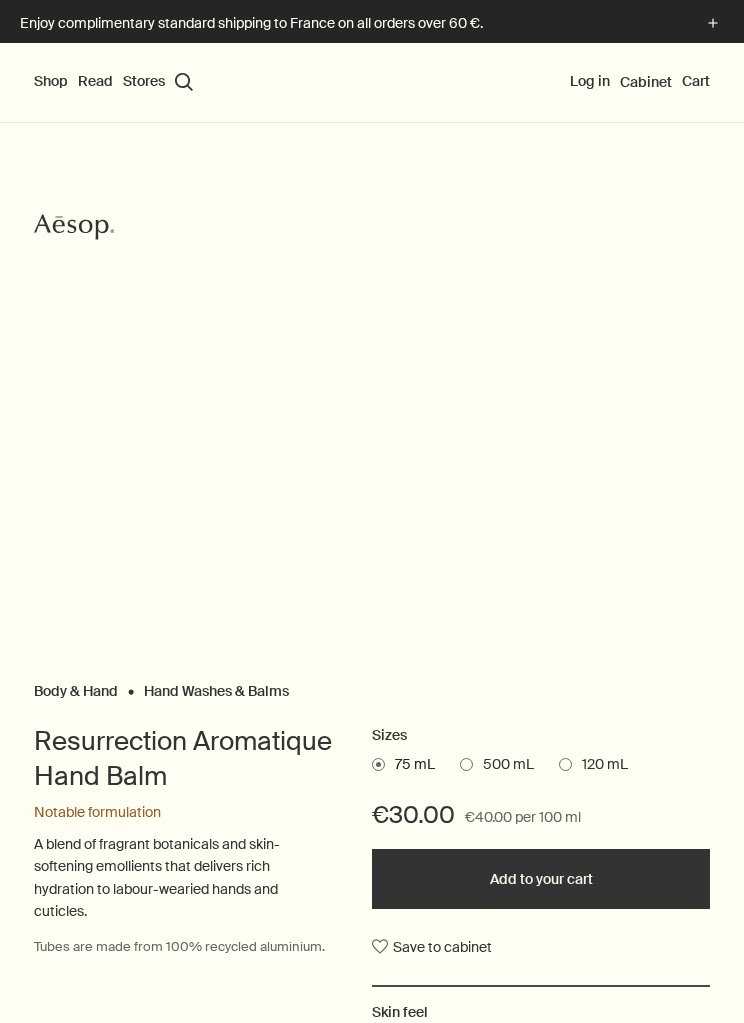 scroll, scrollTop: 0, scrollLeft: 0, axis: both 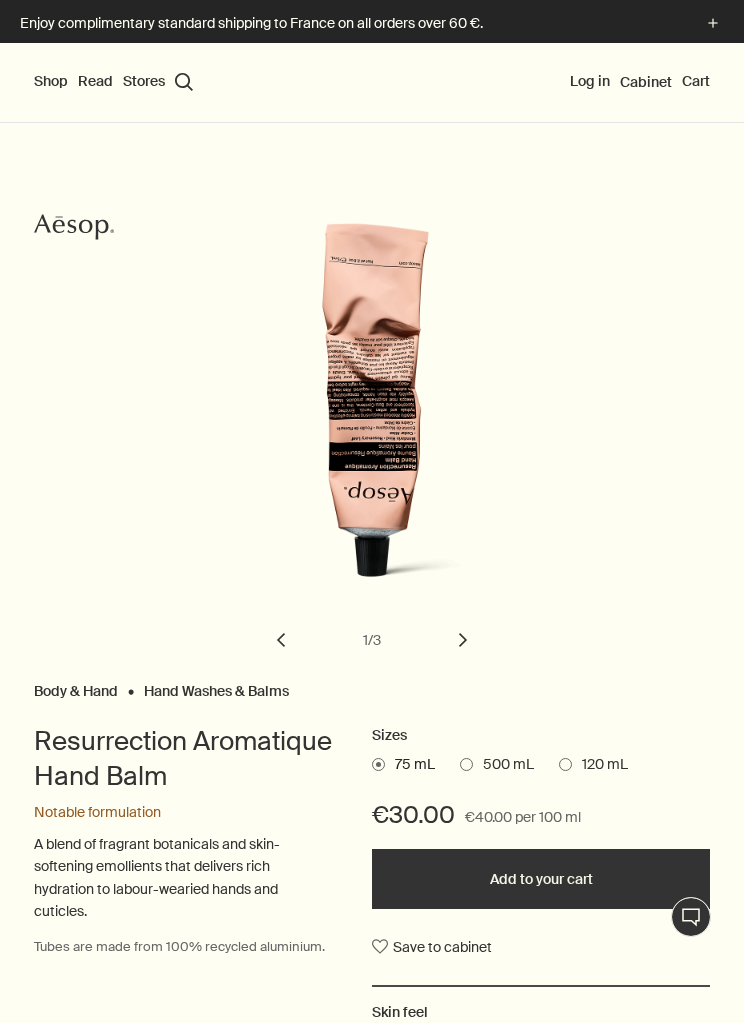 click on "chevron" at bounding box center [463, 640] 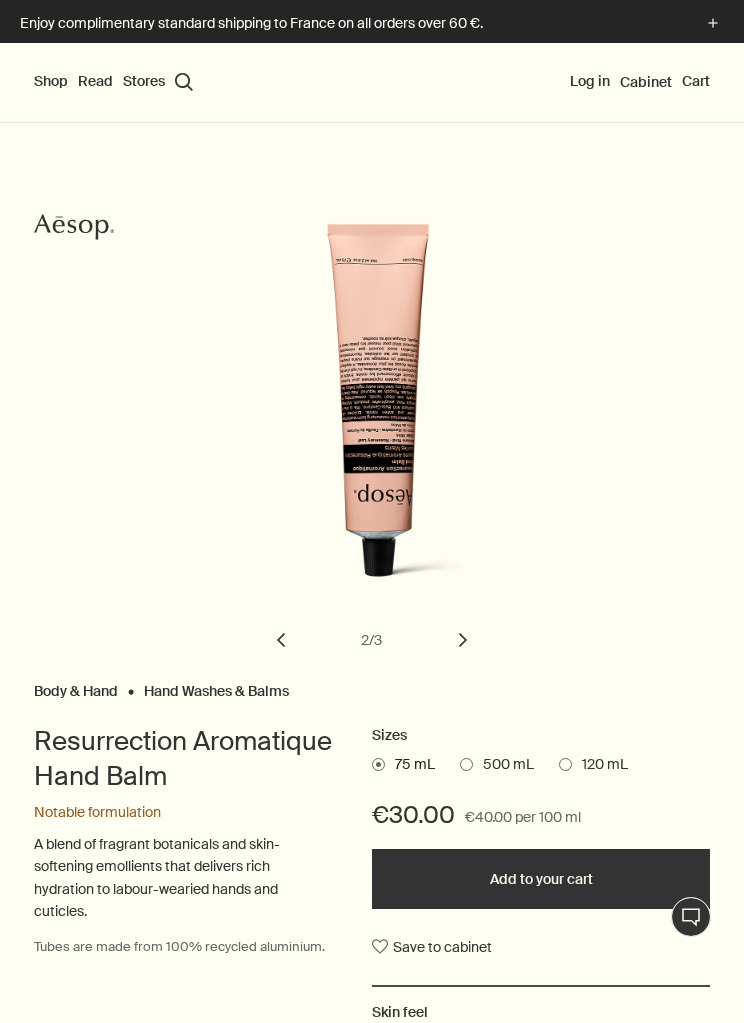 click on "chevron" at bounding box center (463, 640) 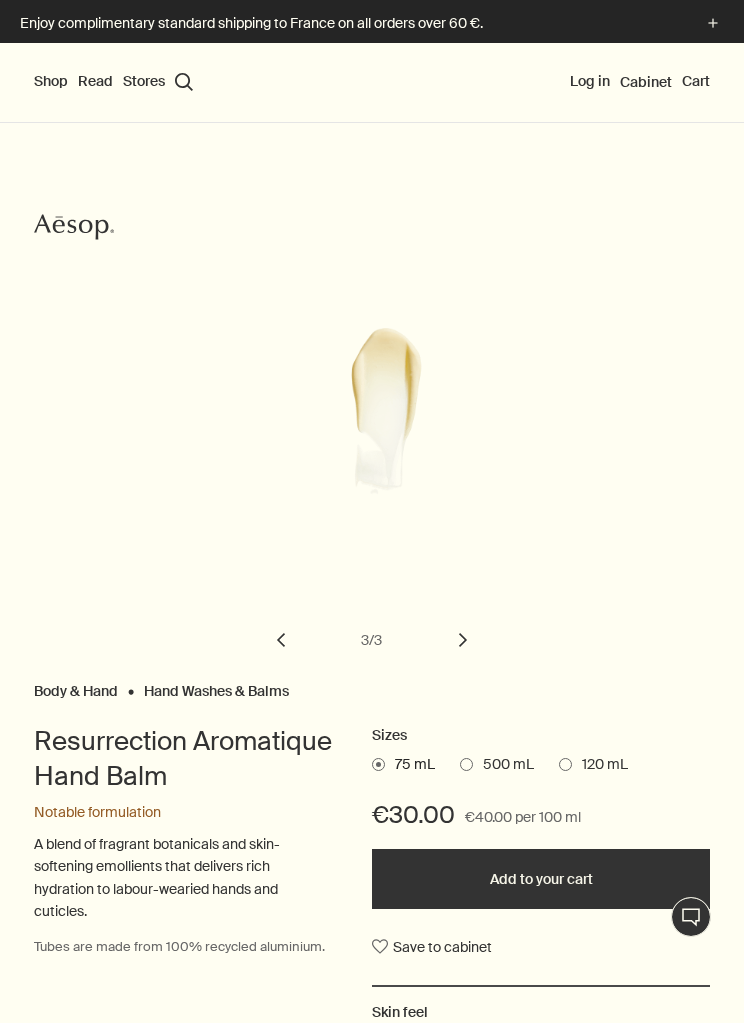 click on "chevron" at bounding box center (463, 640) 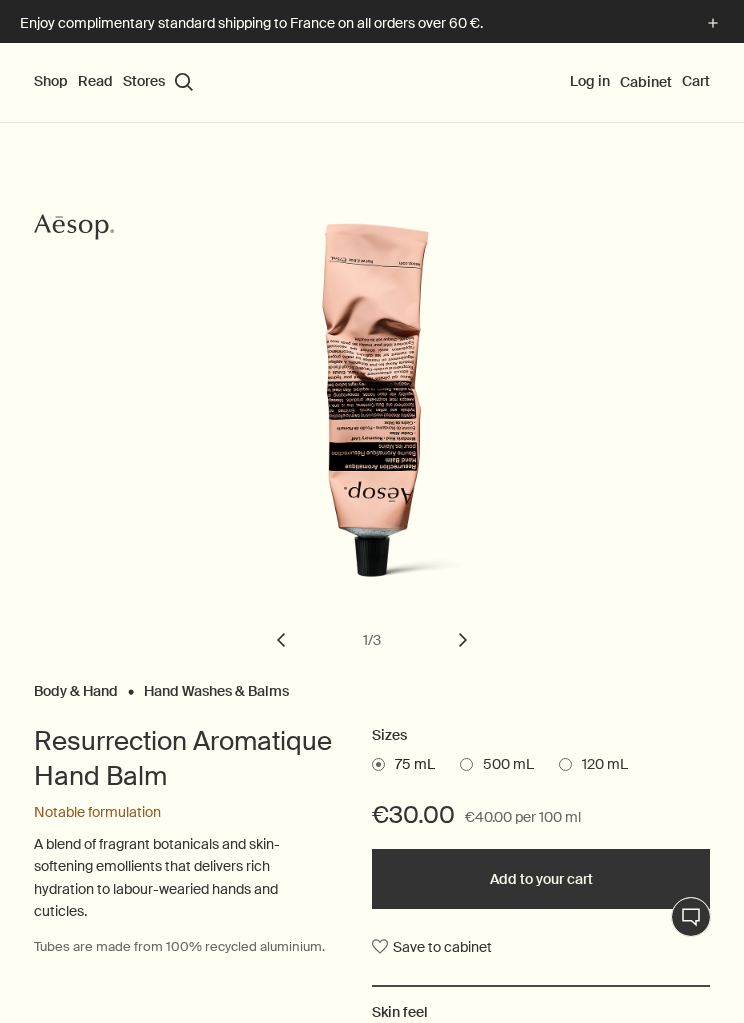 click on "120 mL" at bounding box center (593, 765) 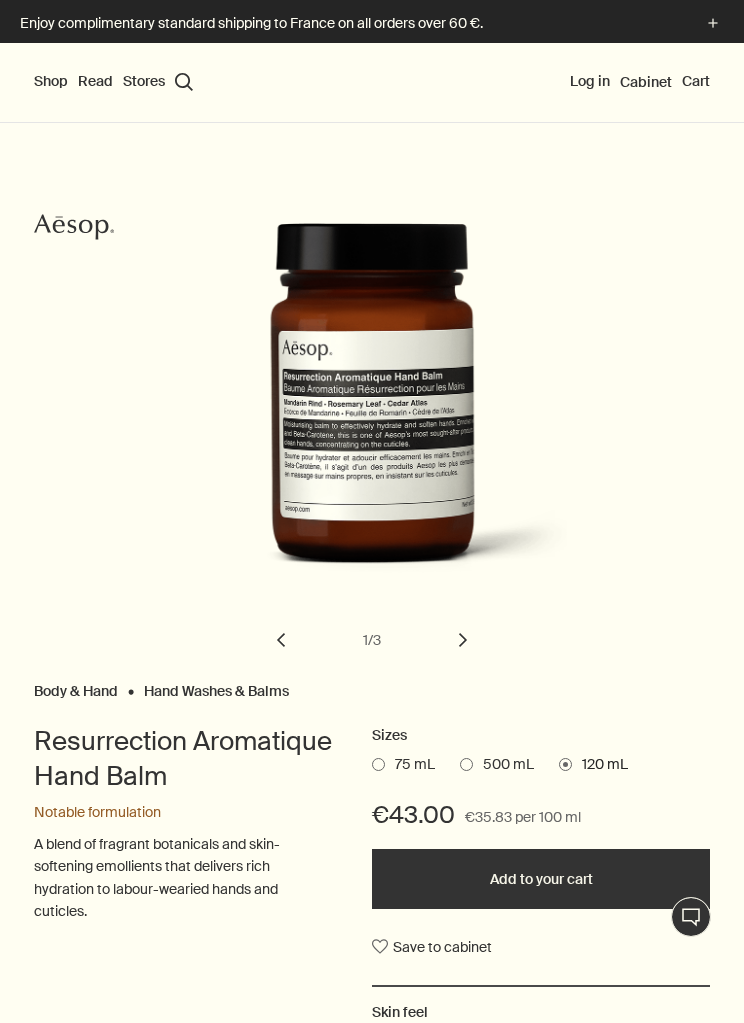 click on "chevron" at bounding box center (463, 640) 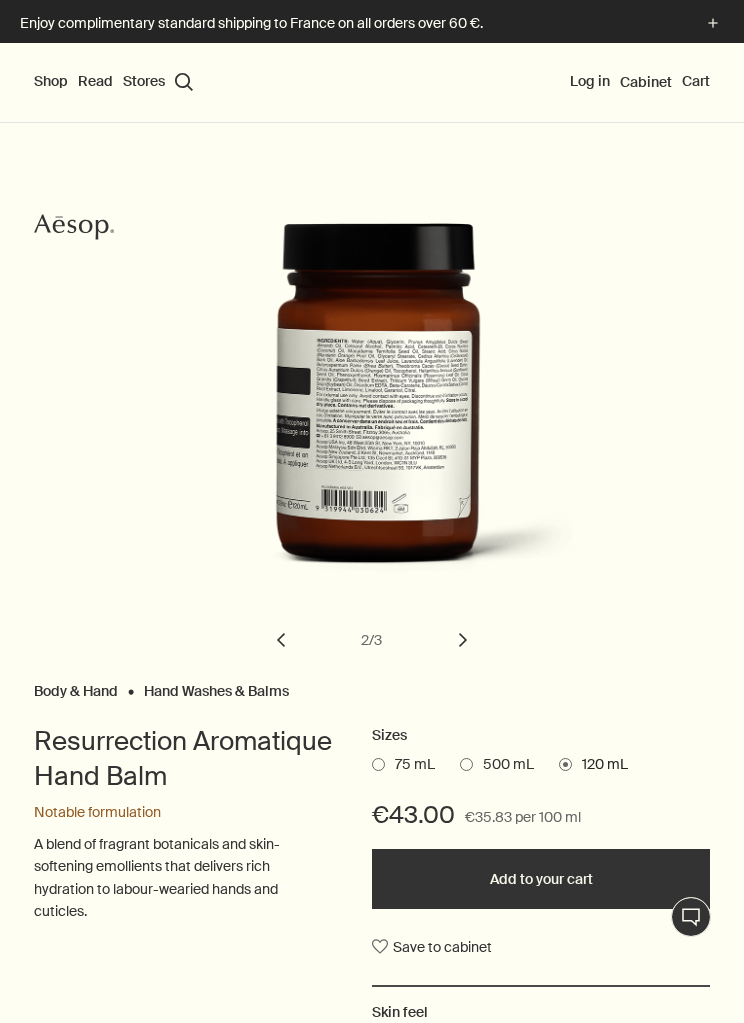 click on "chevron" at bounding box center (463, 640) 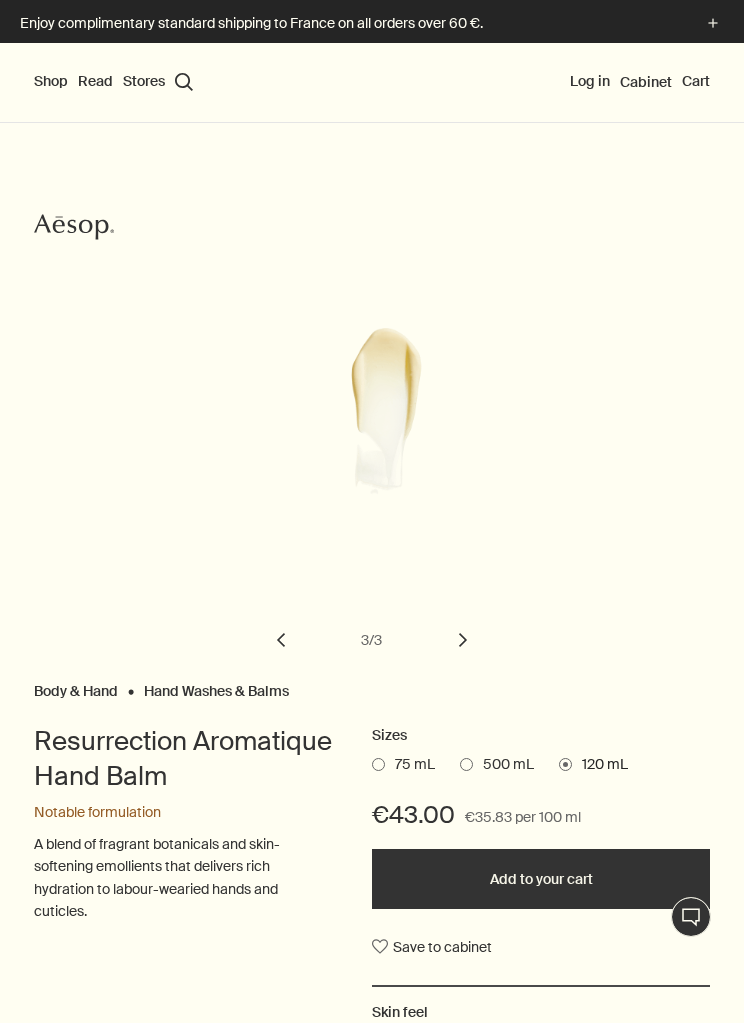 click on "chevron" at bounding box center (463, 640) 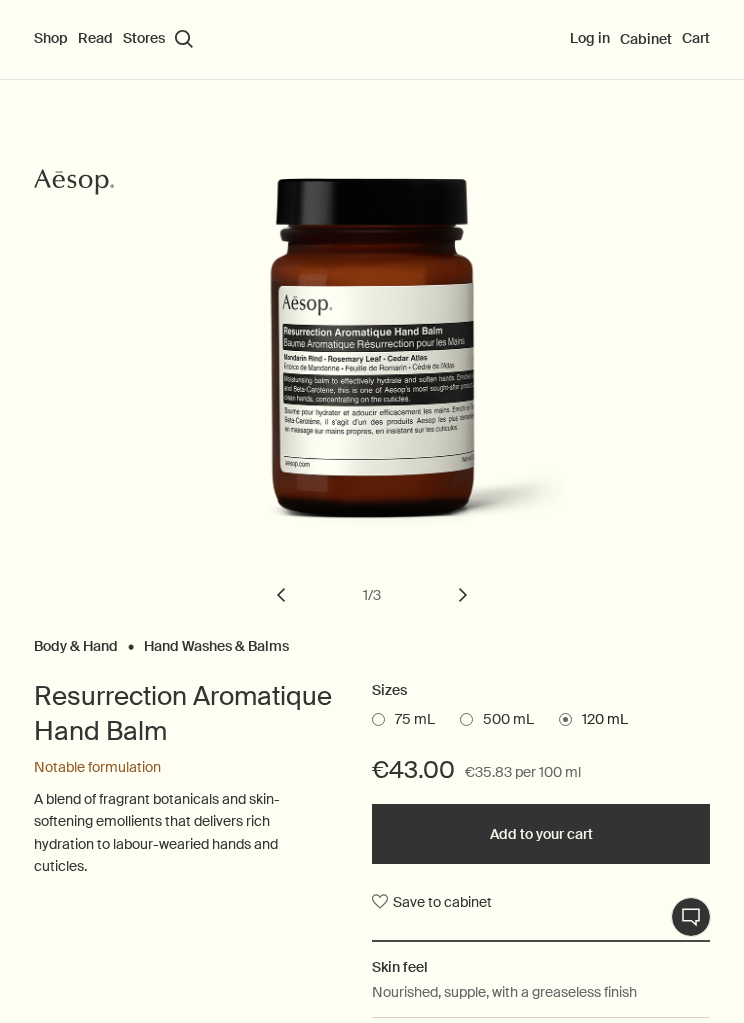 scroll, scrollTop: 37, scrollLeft: 0, axis: vertical 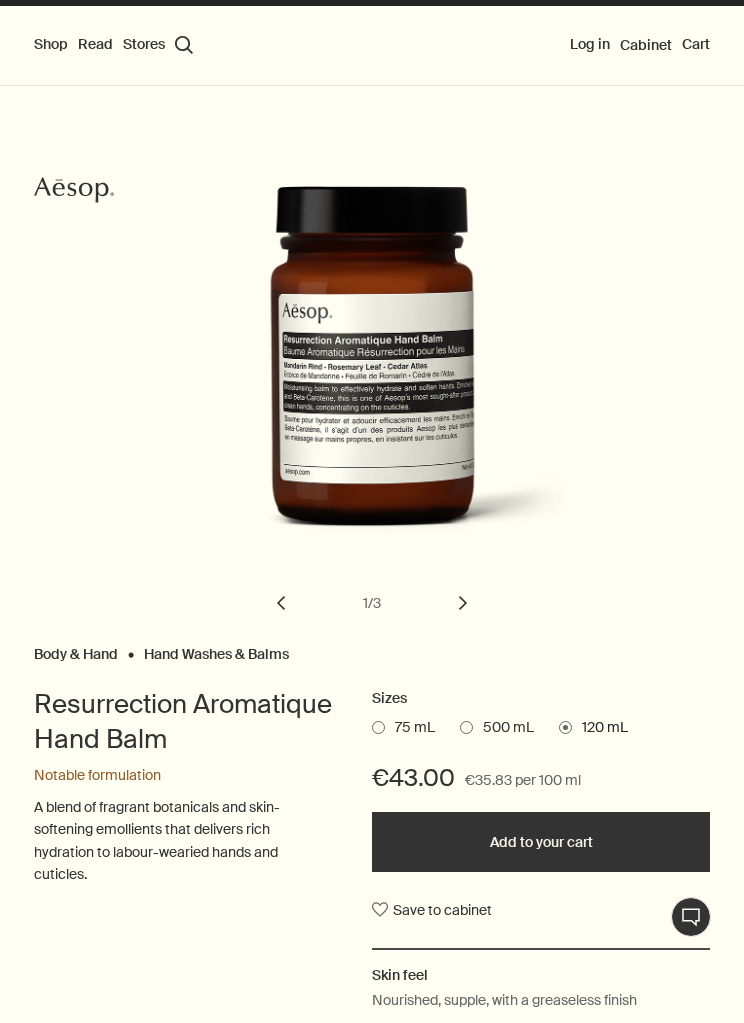 click at bounding box center [466, 727] 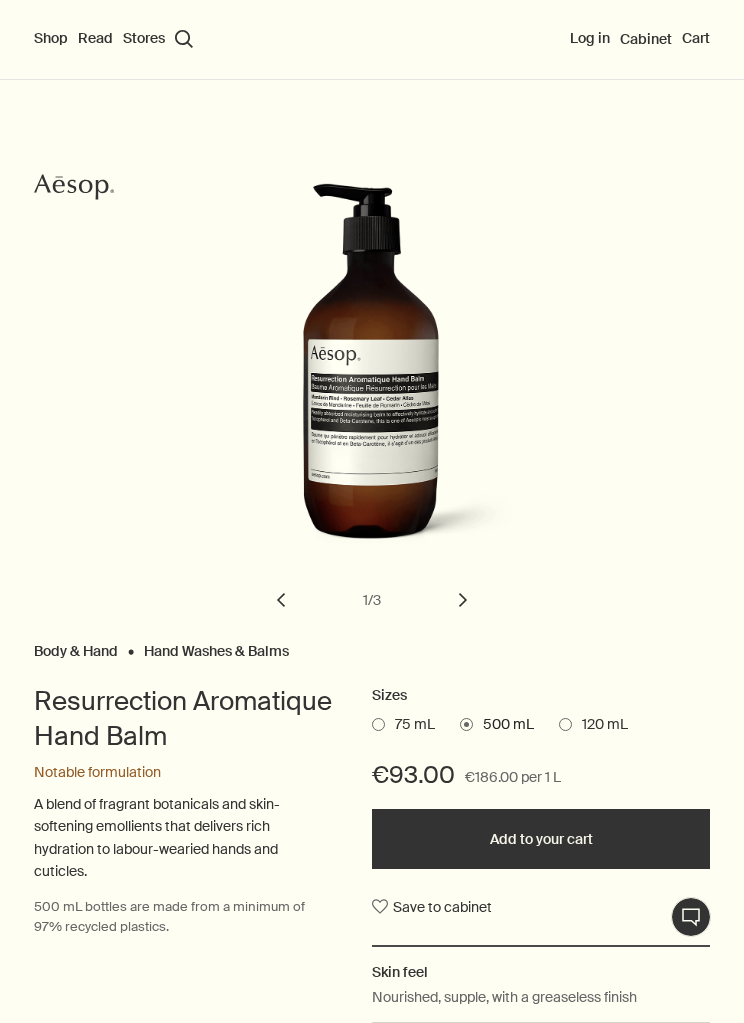 scroll, scrollTop: 15, scrollLeft: 0, axis: vertical 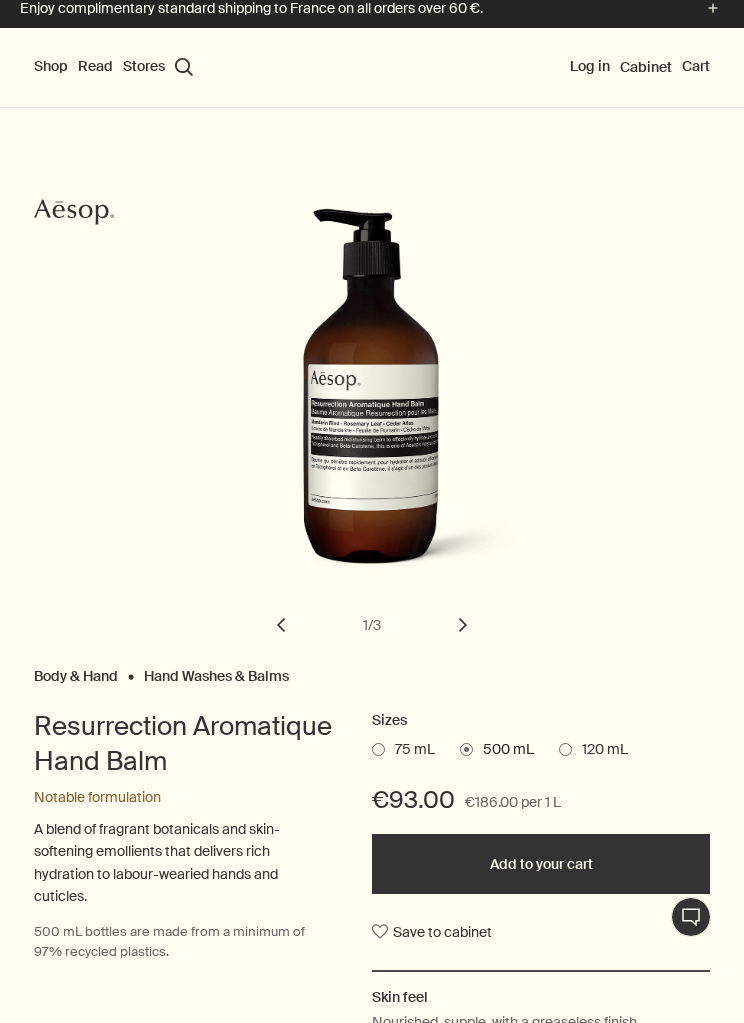 click on "75 mL" at bounding box center [403, 750] 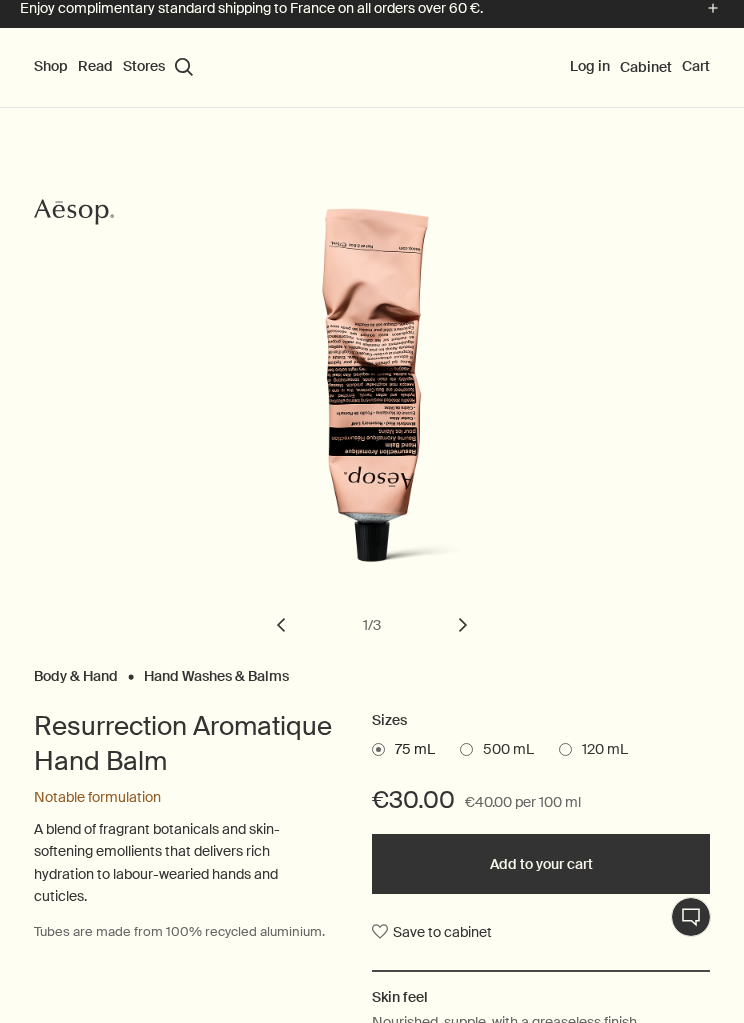 scroll, scrollTop: 0, scrollLeft: 0, axis: both 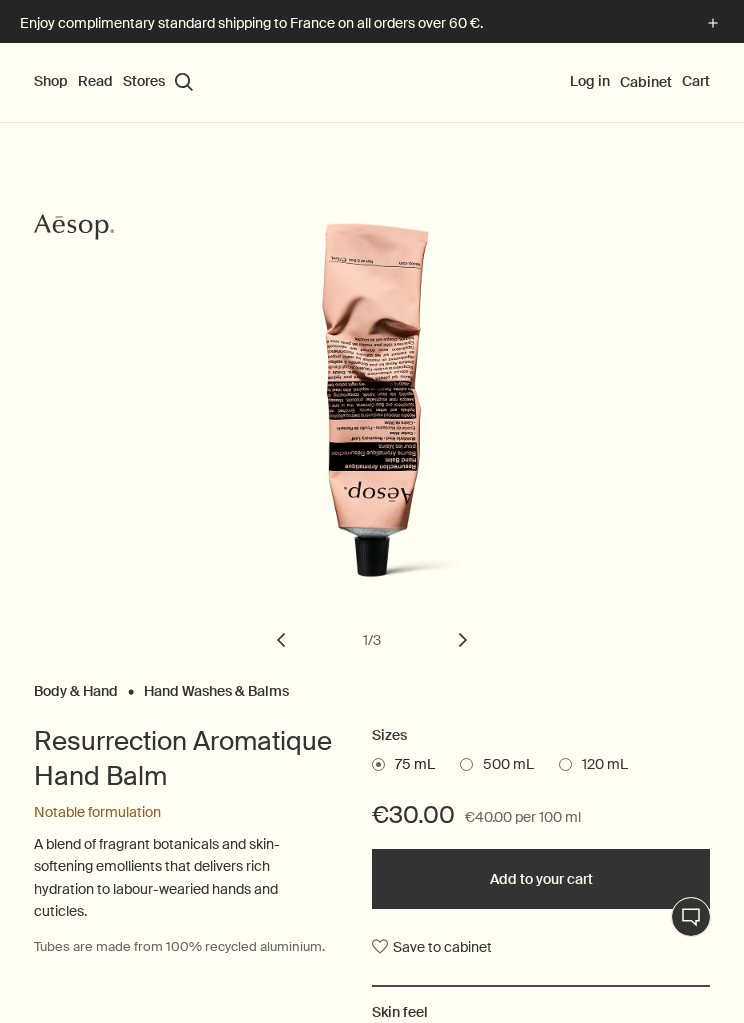 click at bounding box center [565, 764] 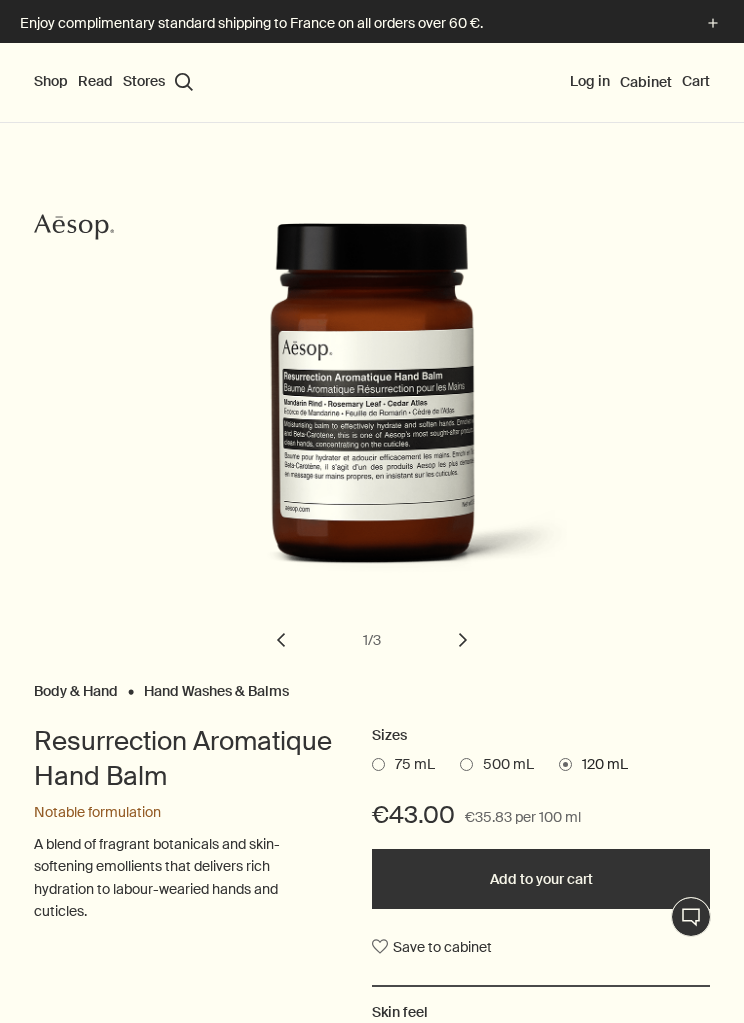 click on "chevron" at bounding box center [281, 640] 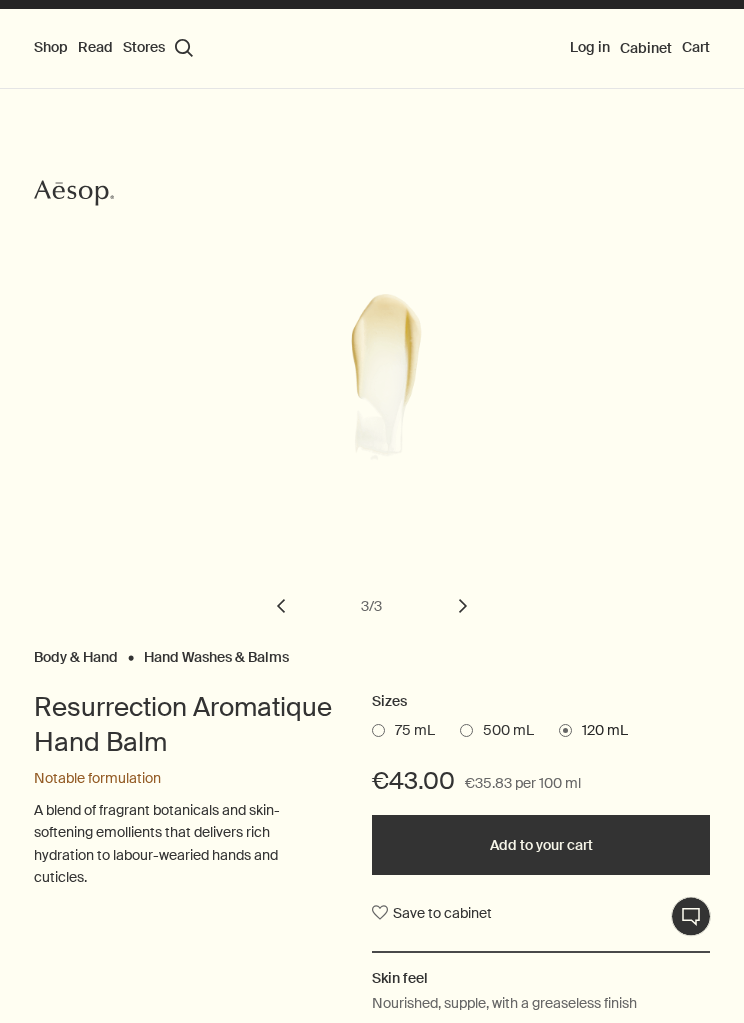 scroll, scrollTop: 0, scrollLeft: 0, axis: both 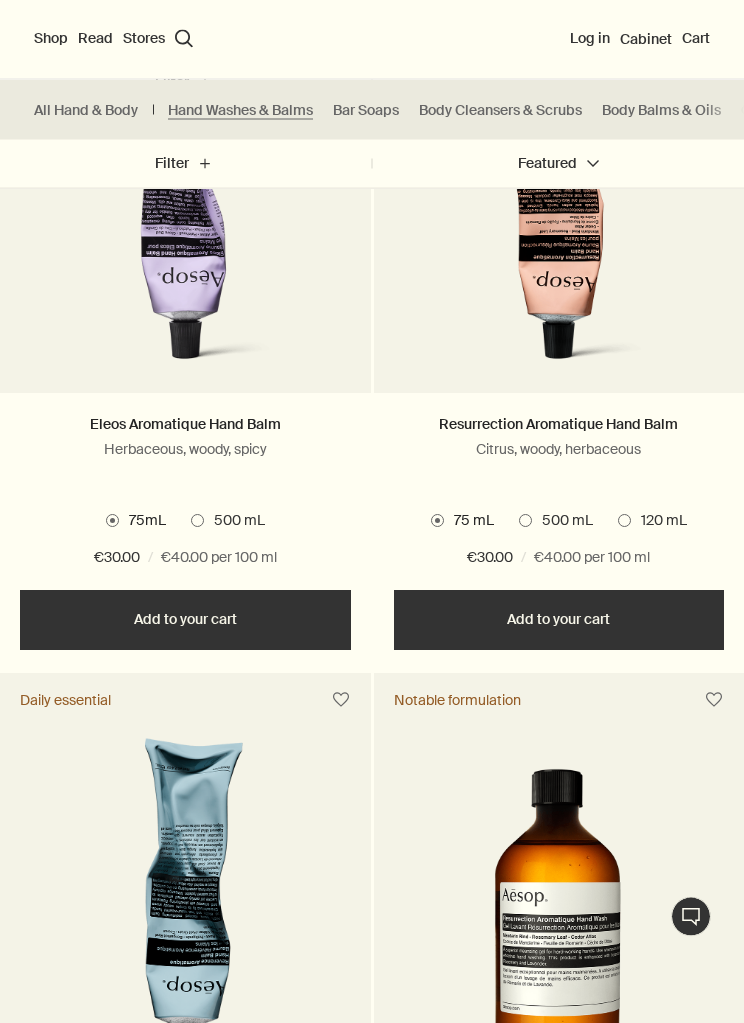 click on "500 mL" at bounding box center (562, 522) 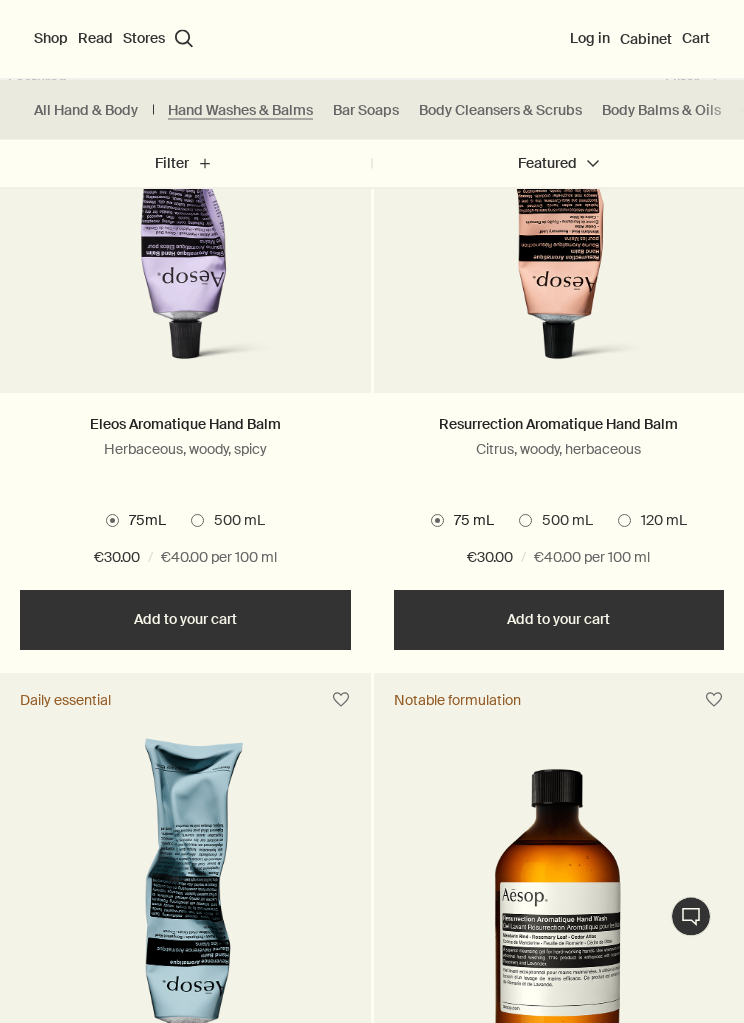 click on "500 mL" at bounding box center [519, 1291] 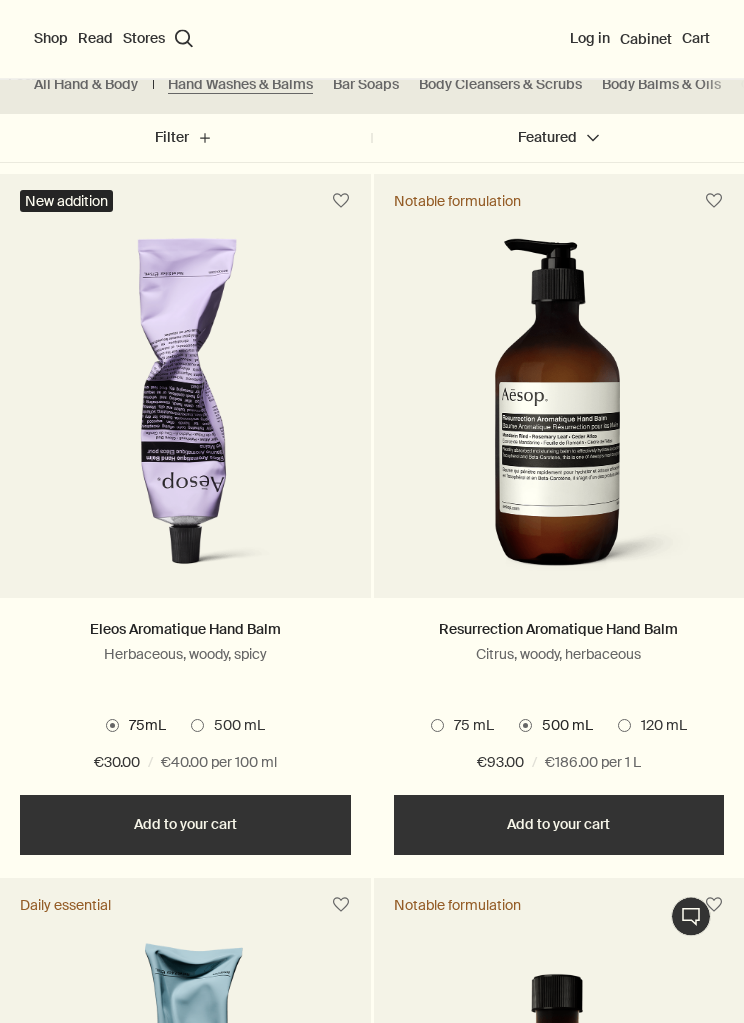 scroll, scrollTop: 567, scrollLeft: 0, axis: vertical 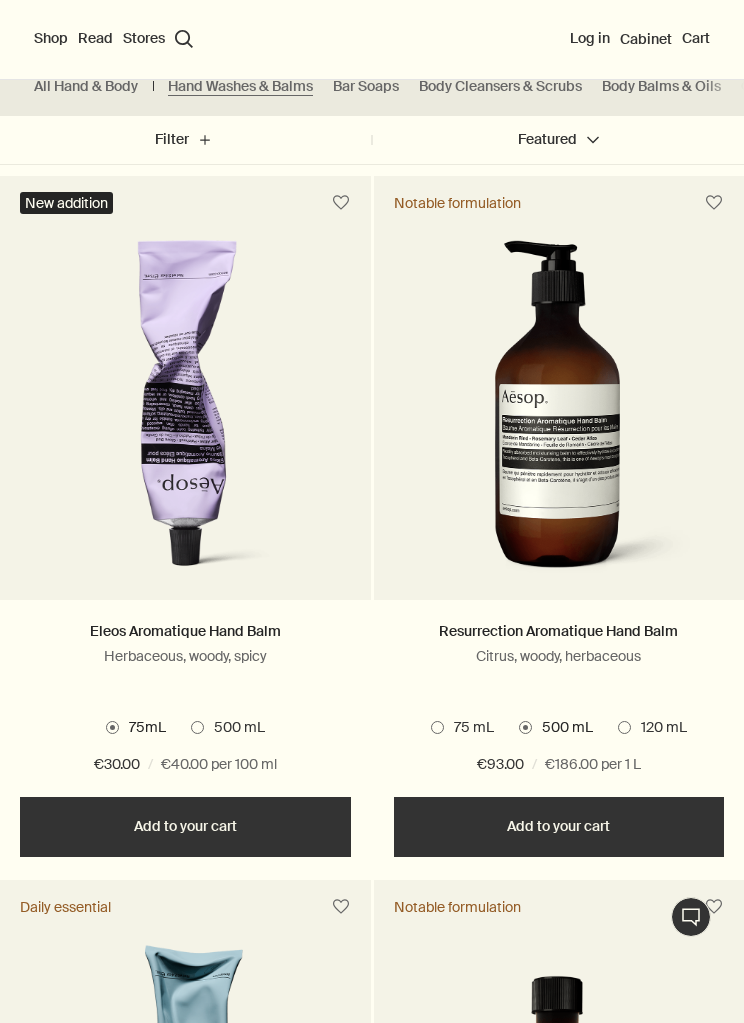 click on "120 mL" at bounding box center [659, 728] 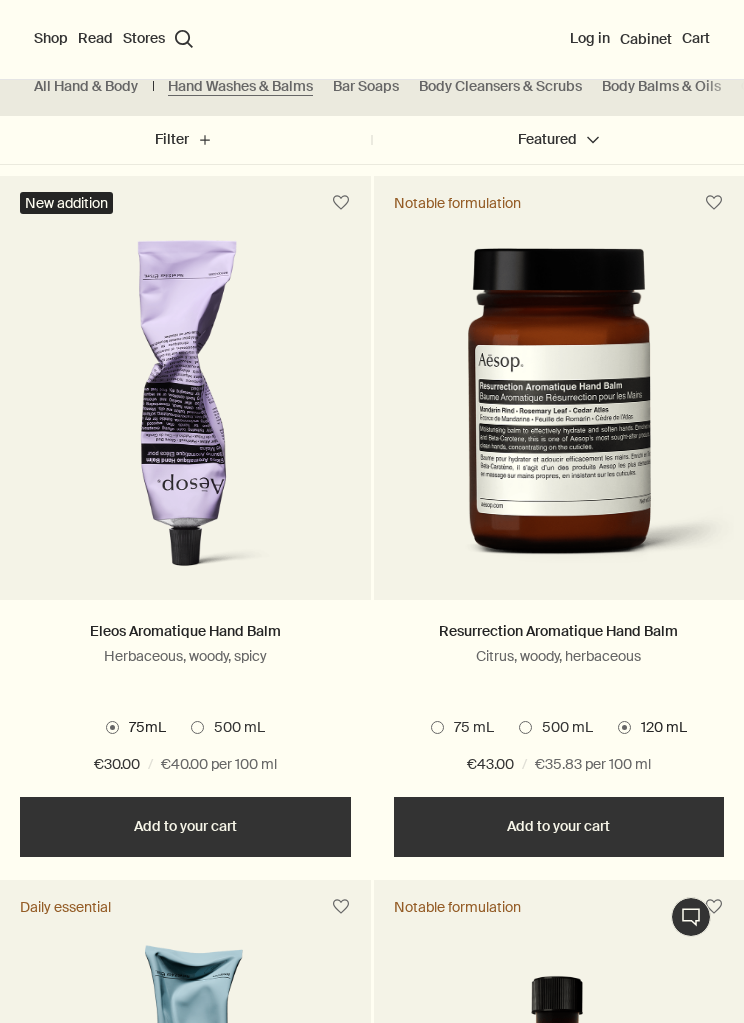 click on "500 mL" at bounding box center [556, 728] 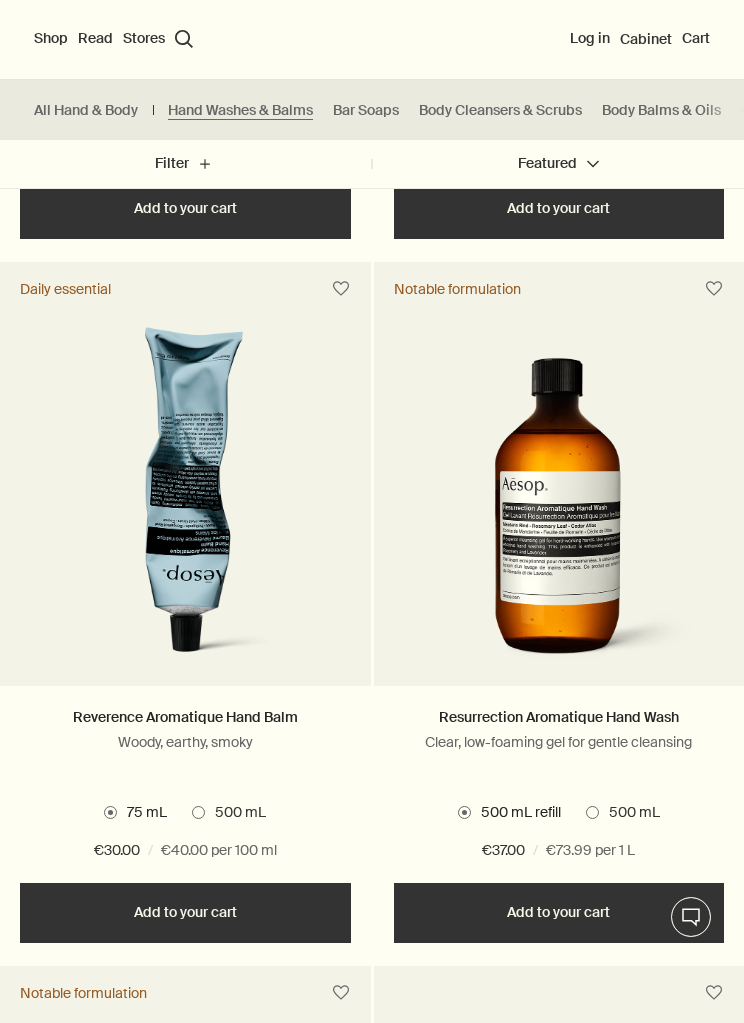 scroll, scrollTop: 1184, scrollLeft: 0, axis: vertical 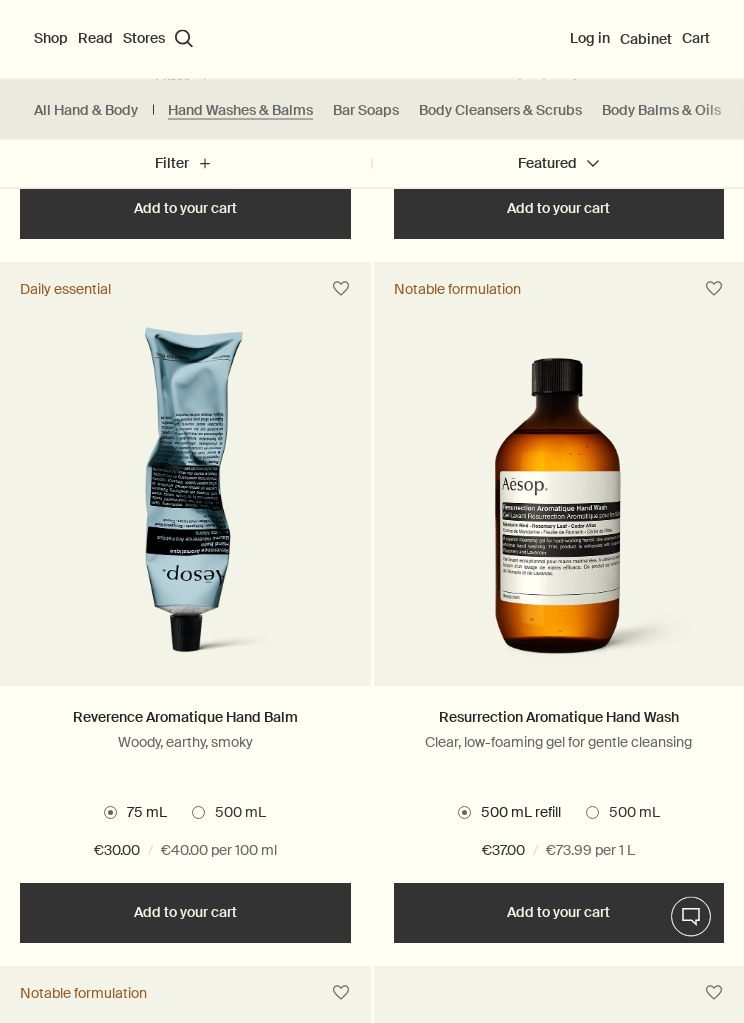 click on "500 mL" at bounding box center (629, 814) 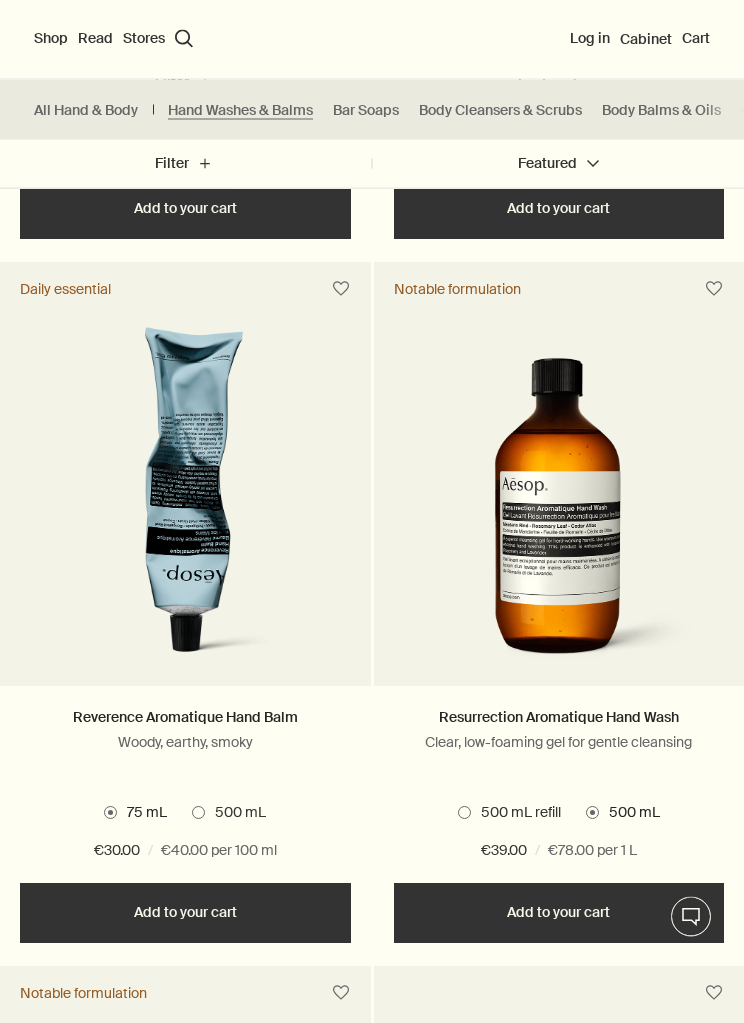 scroll, scrollTop: 1185, scrollLeft: 0, axis: vertical 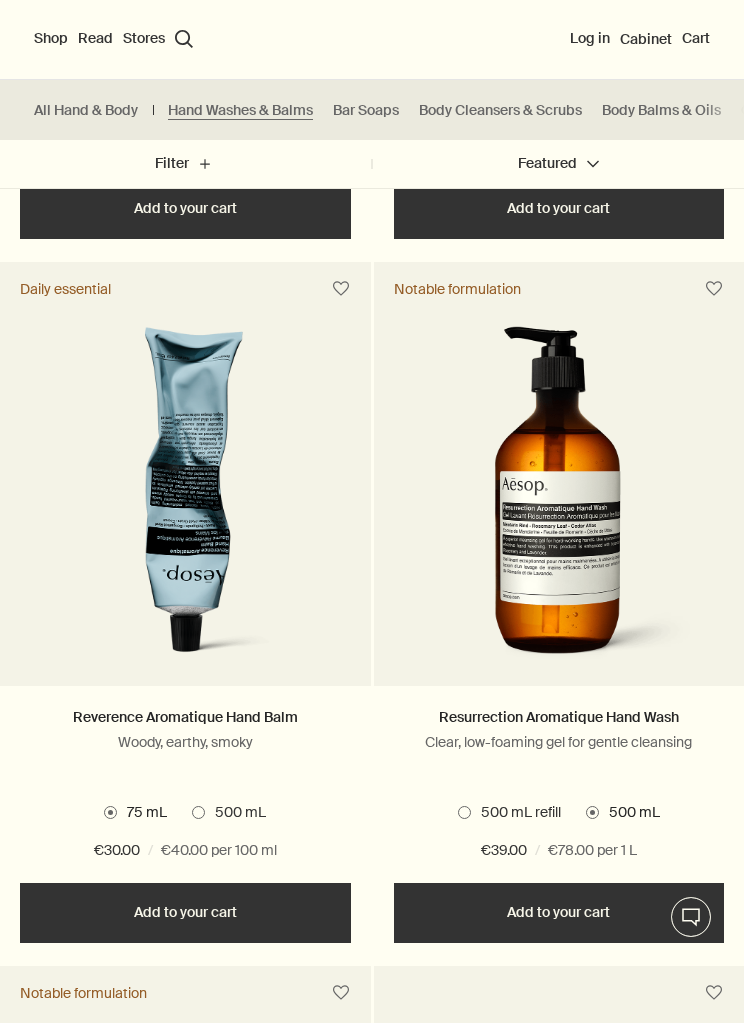 click on "500 mL refill" at bounding box center [516, 813] 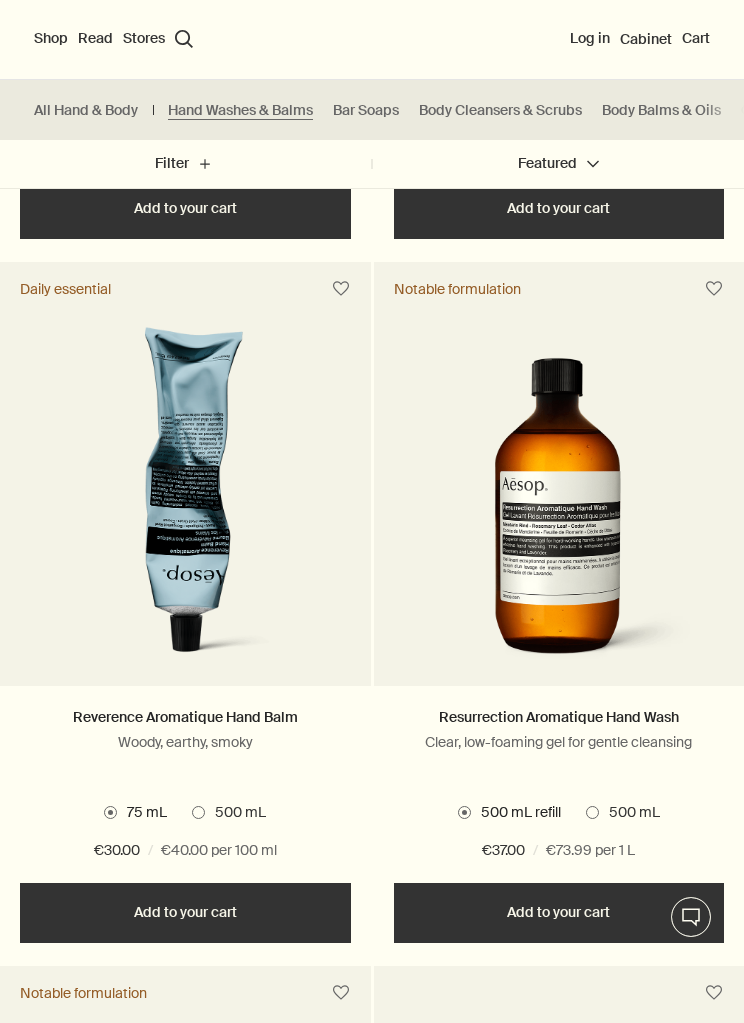 click on "500 mL" at bounding box center [623, 813] 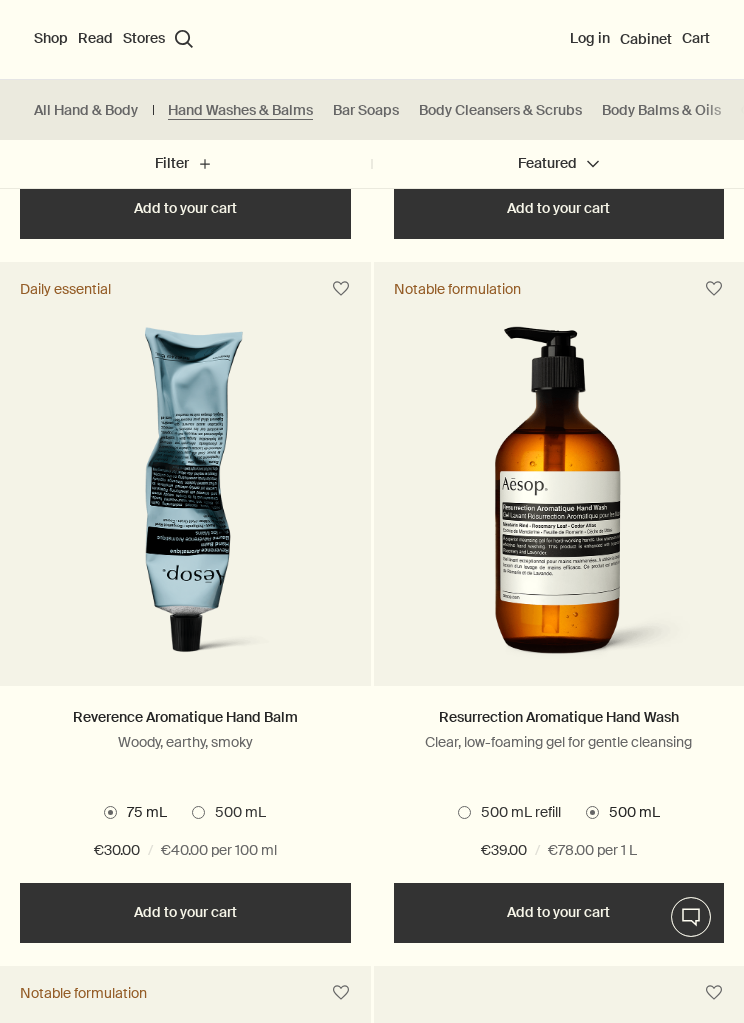 click on "500 mL refill" at bounding box center (516, 813) 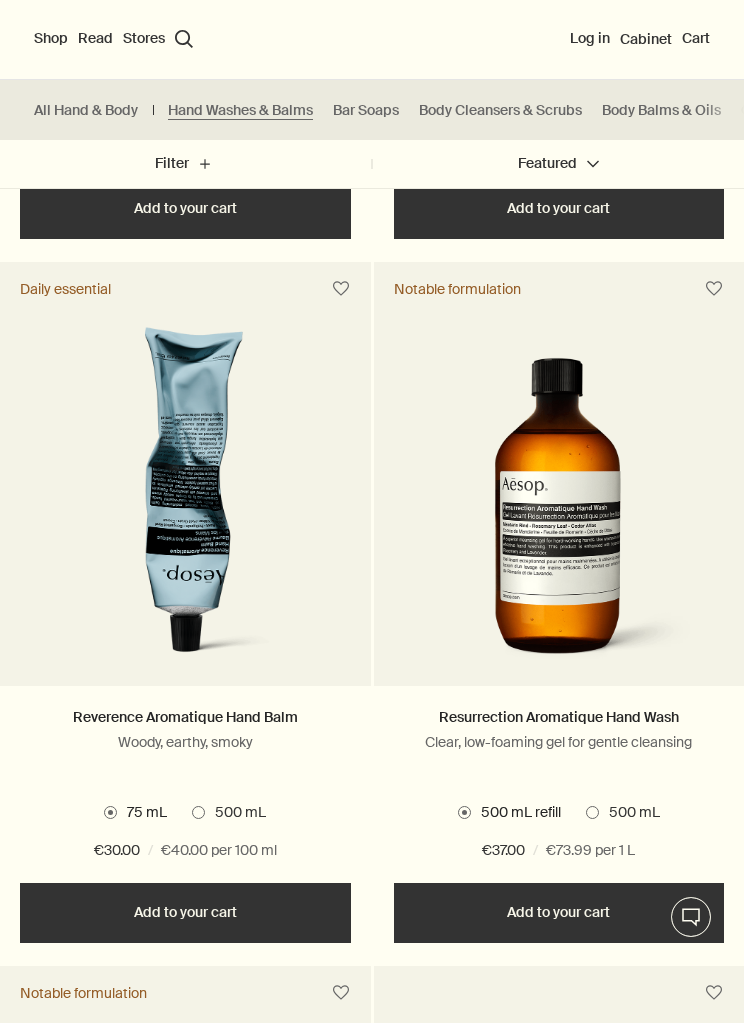 click on "500 mL" at bounding box center (629, 813) 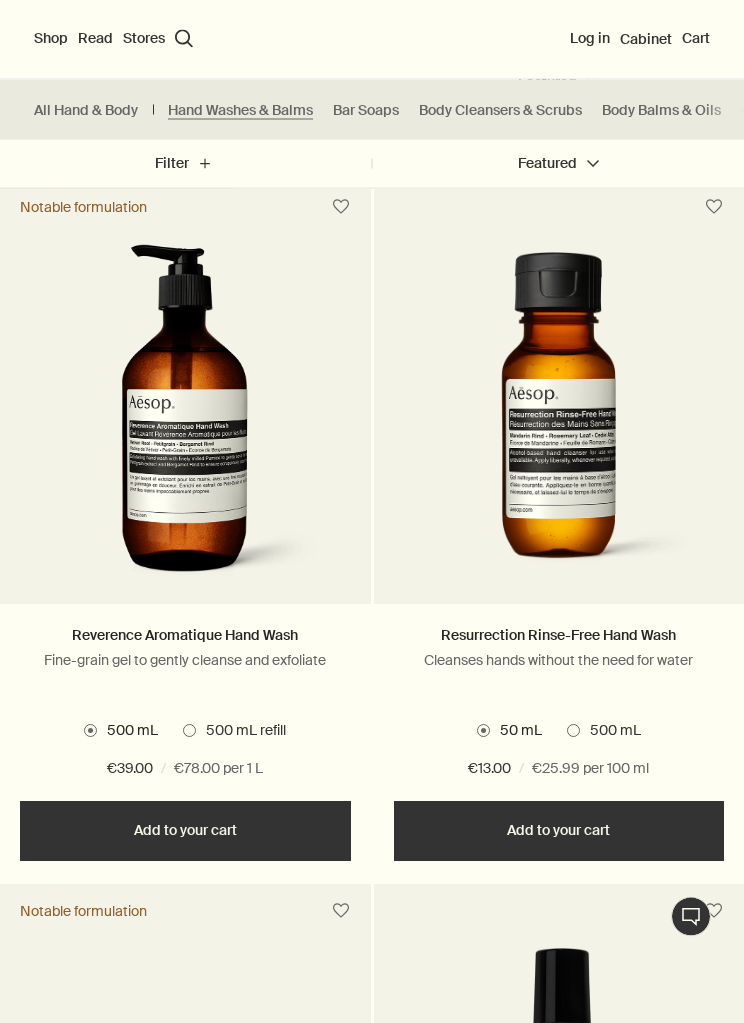 scroll, scrollTop: 1938, scrollLeft: 0, axis: vertical 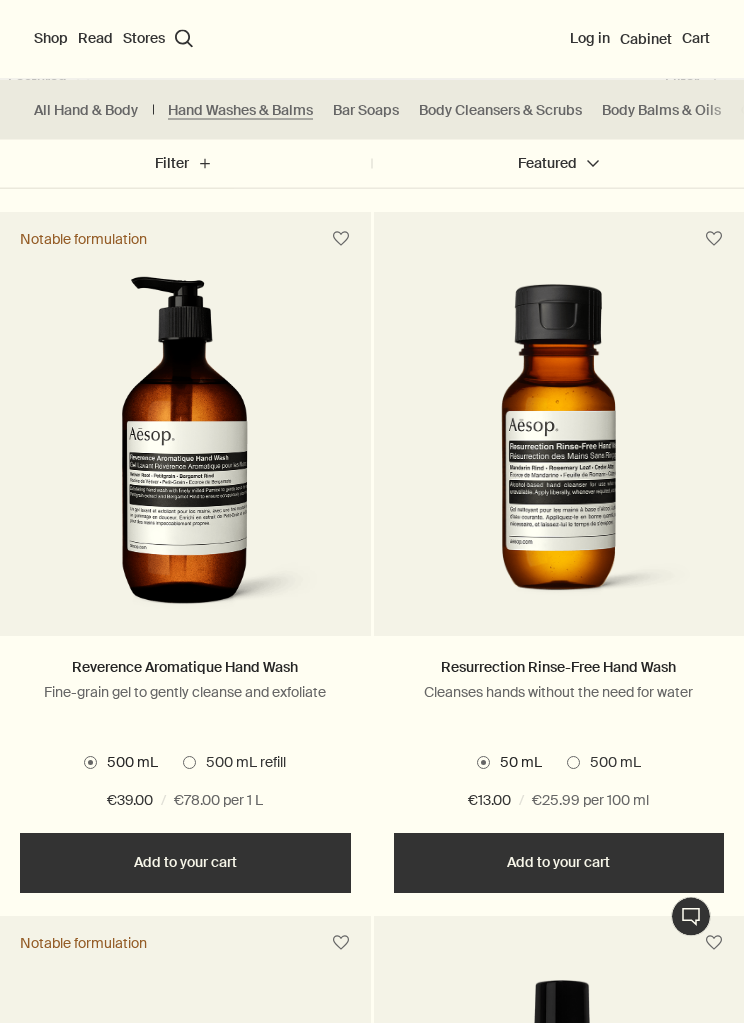 click at bounding box center [559, 456] 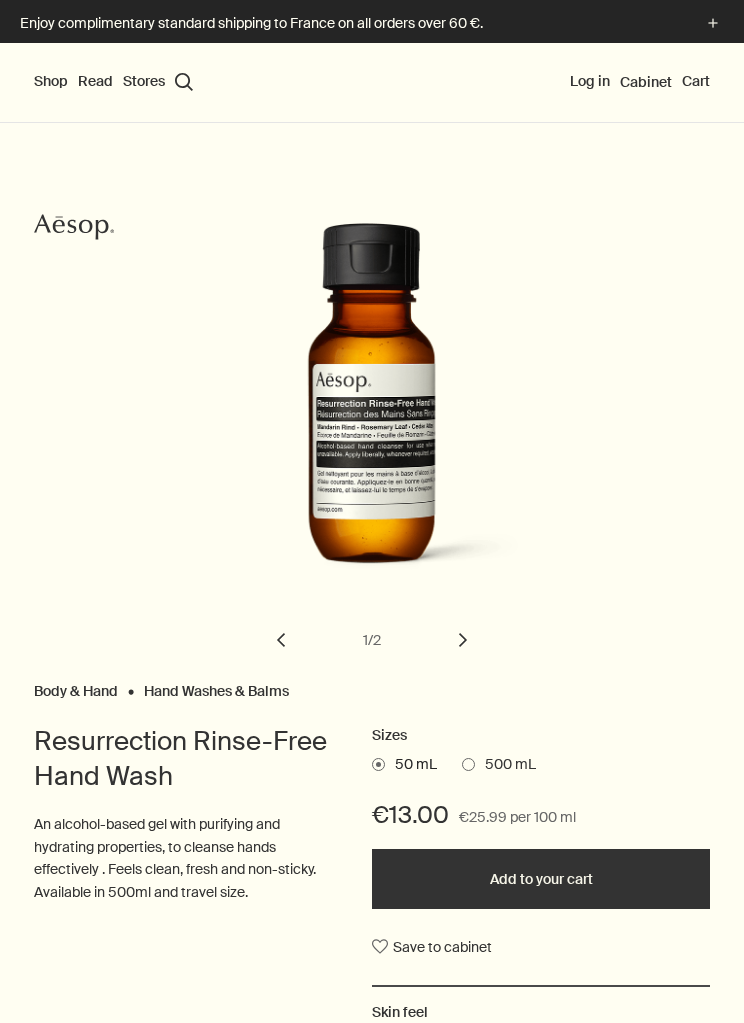 scroll, scrollTop: 0, scrollLeft: 0, axis: both 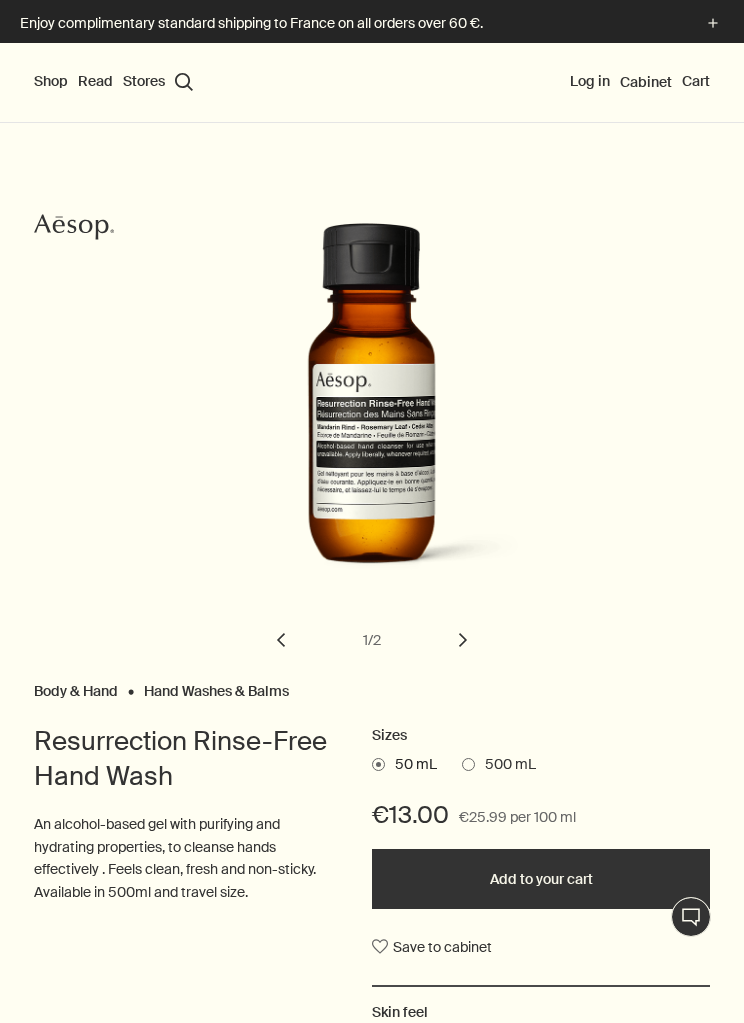 click on "chevron" at bounding box center (463, 640) 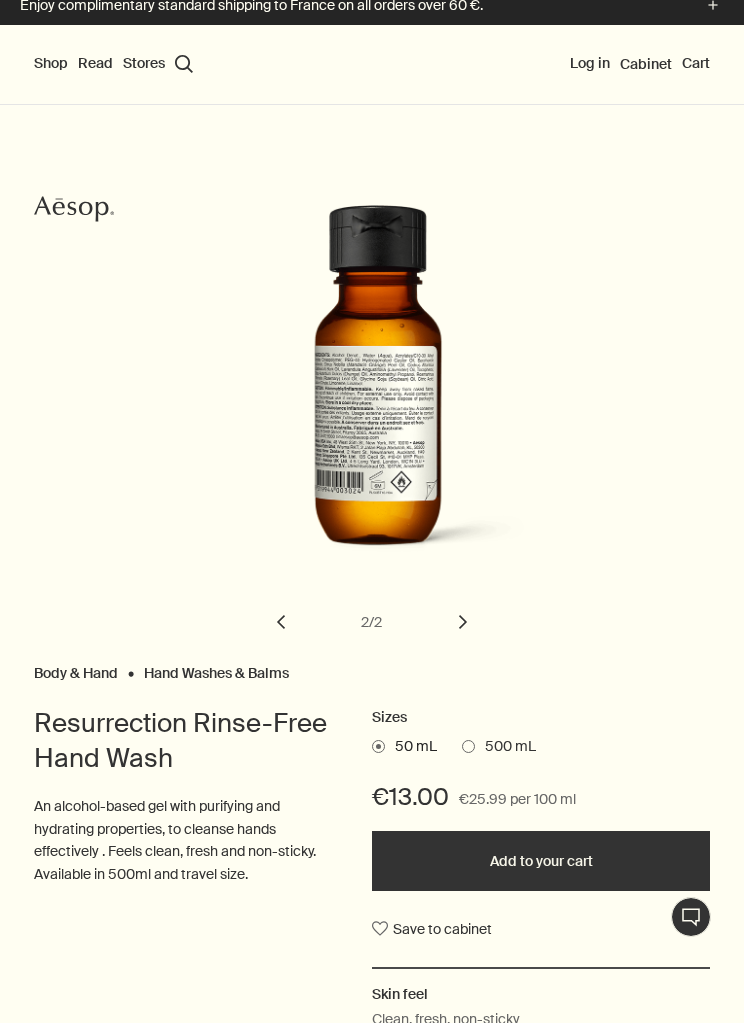 scroll, scrollTop: 7, scrollLeft: 0, axis: vertical 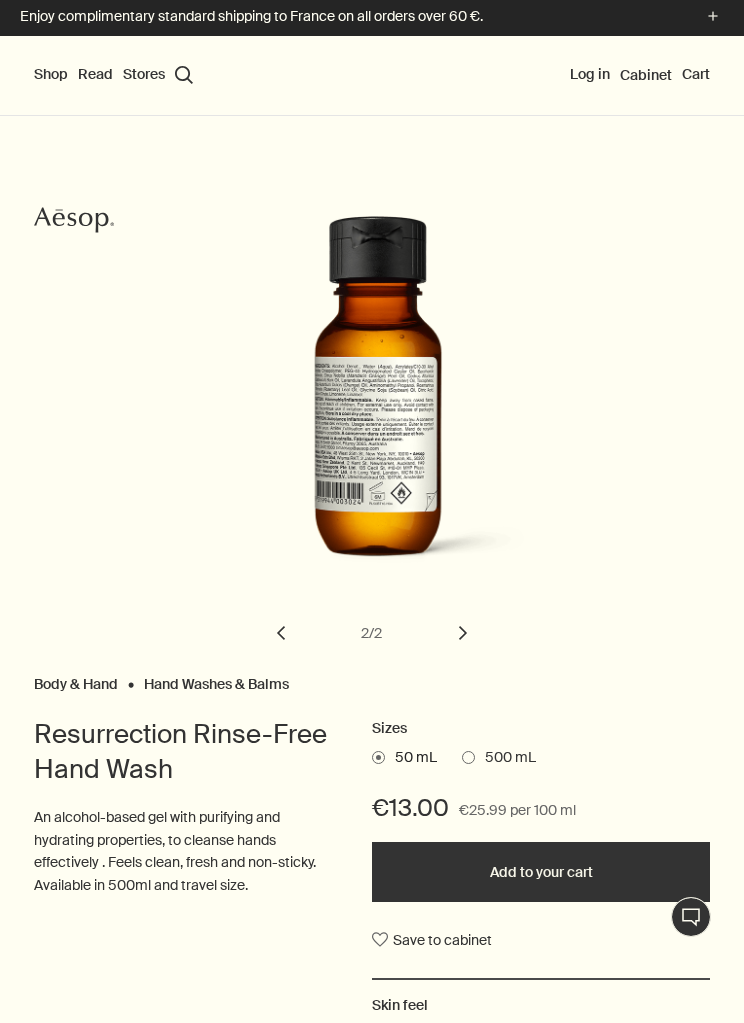 click on "500 mL" at bounding box center (505, 758) 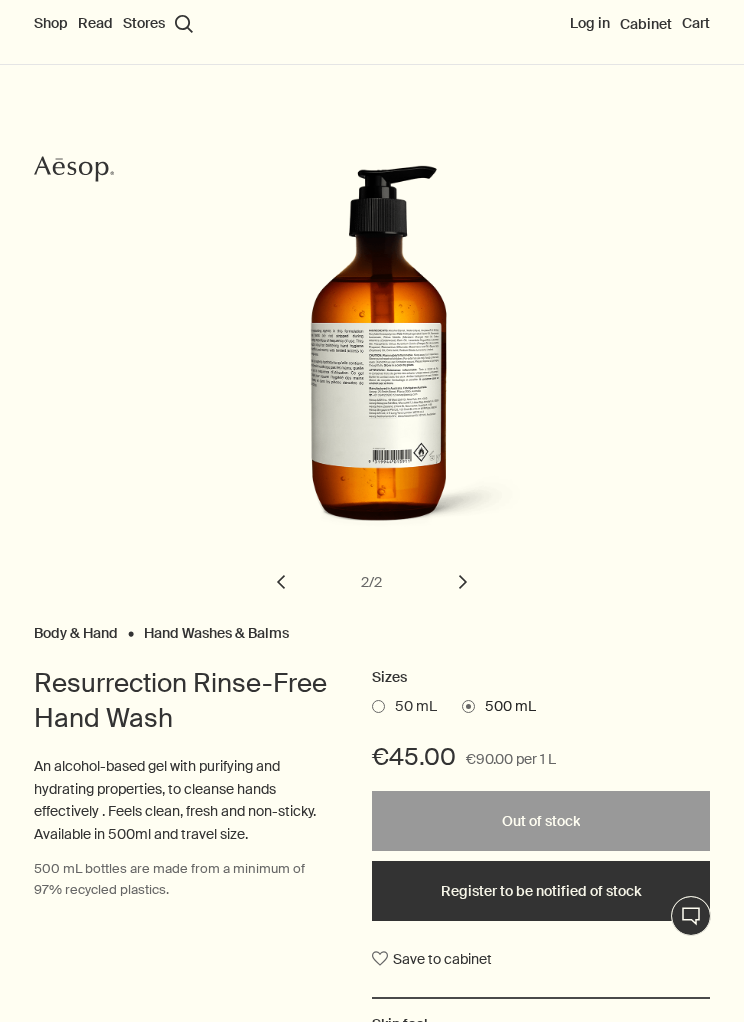 click on "chevron" at bounding box center [463, 583] 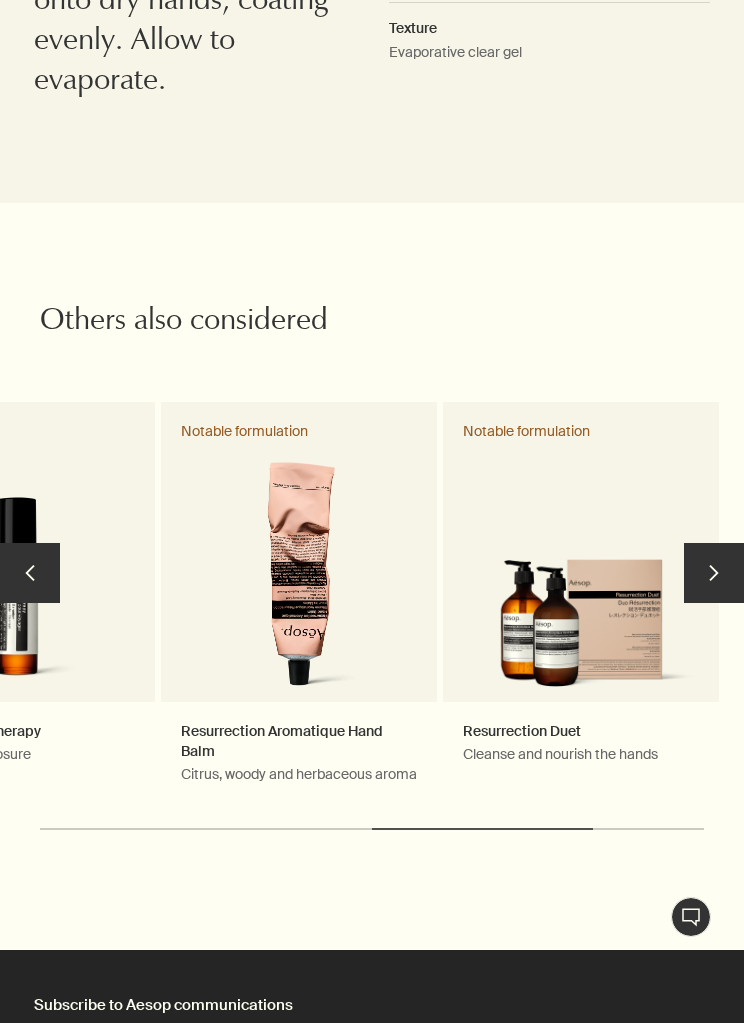 scroll, scrollTop: 2207, scrollLeft: 0, axis: vertical 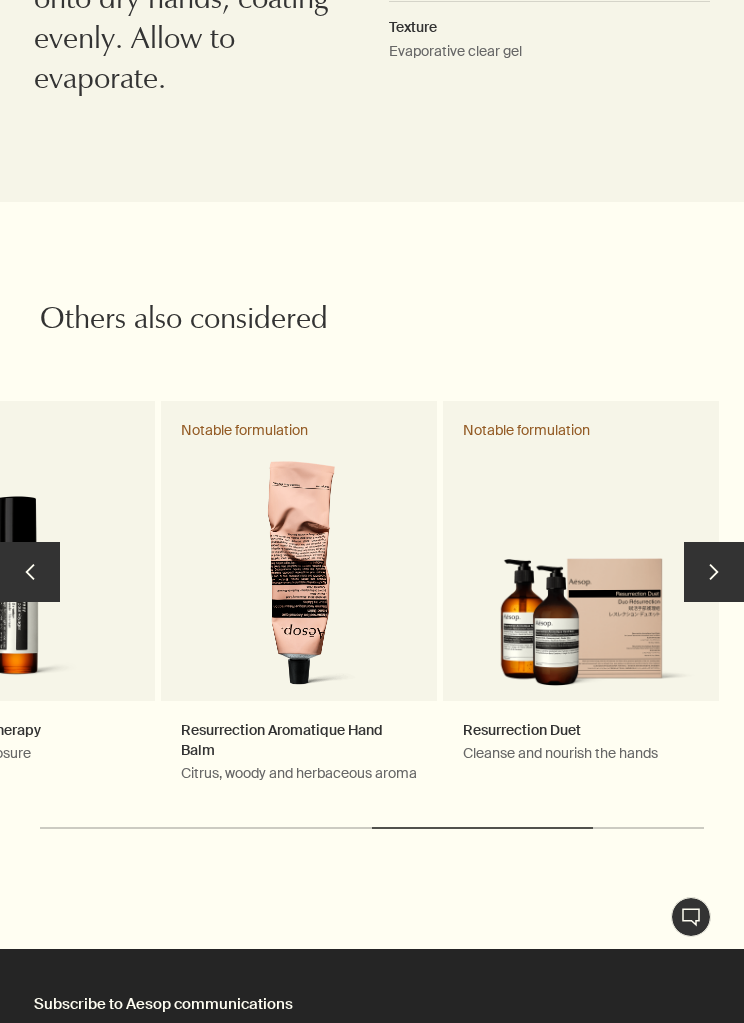 click on "Resurrection Duet Cleanse and nourish the hands Notable formulation" at bounding box center (581, 602) 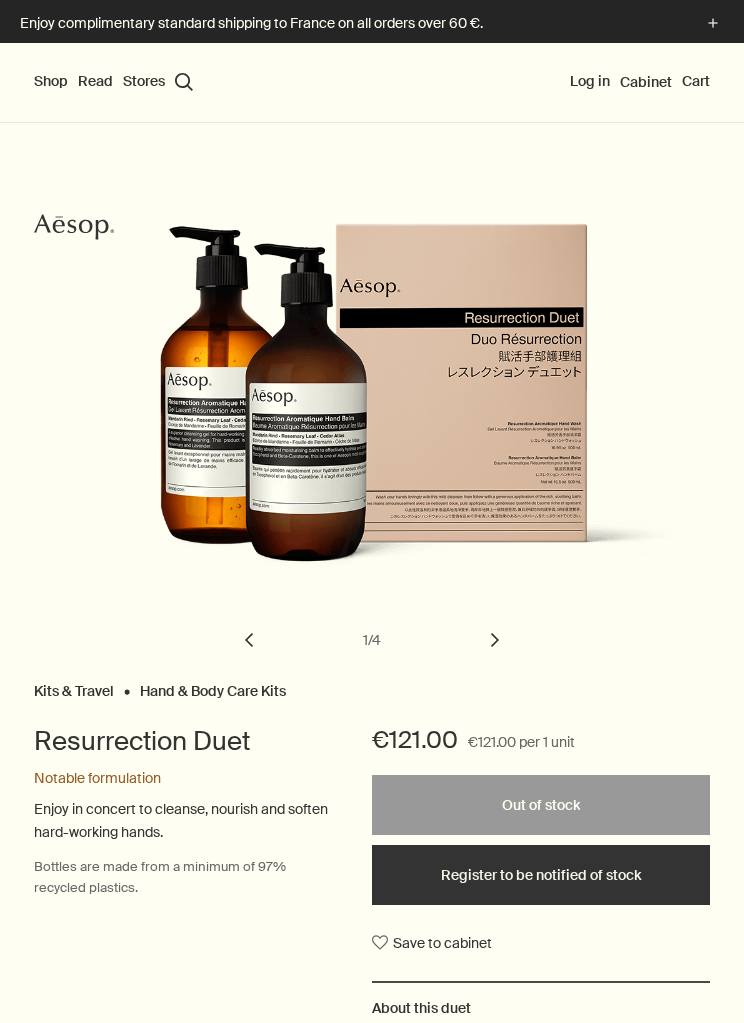 scroll, scrollTop: 0, scrollLeft: 0, axis: both 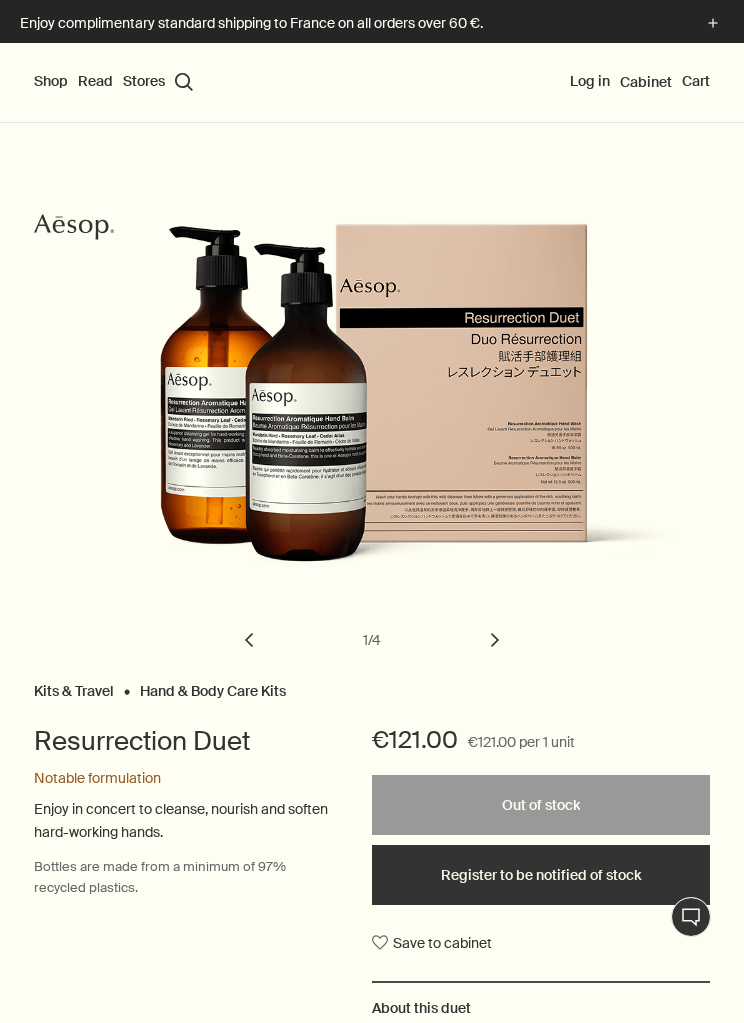 click on "chevron" at bounding box center (495, 640) 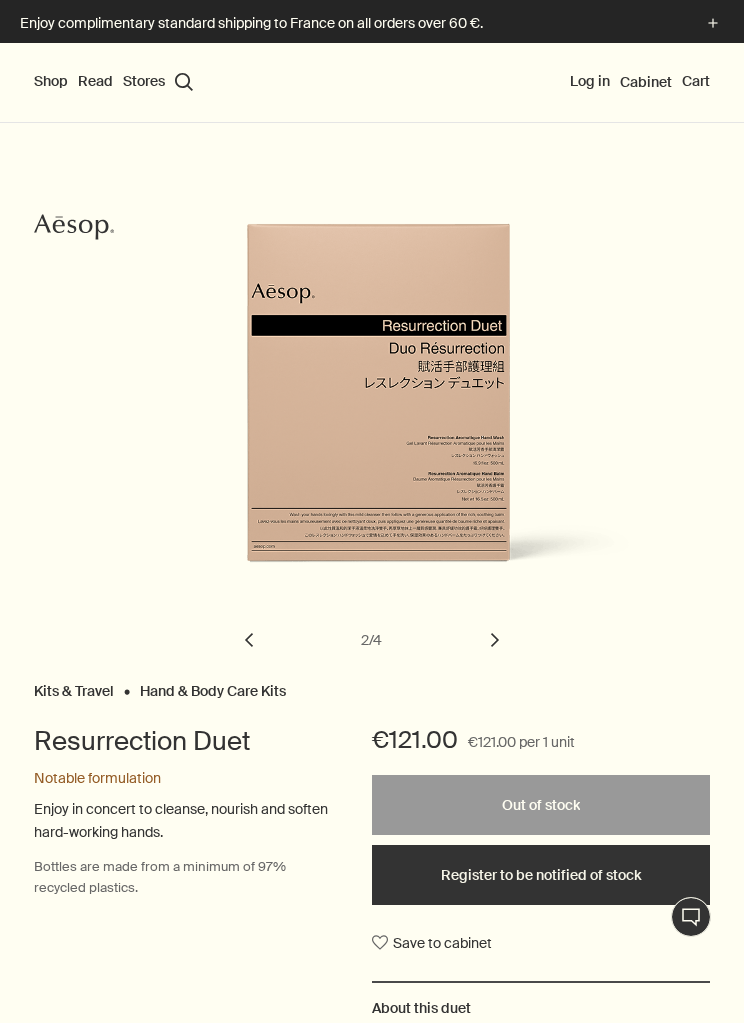 click on "chevron" at bounding box center [495, 640] 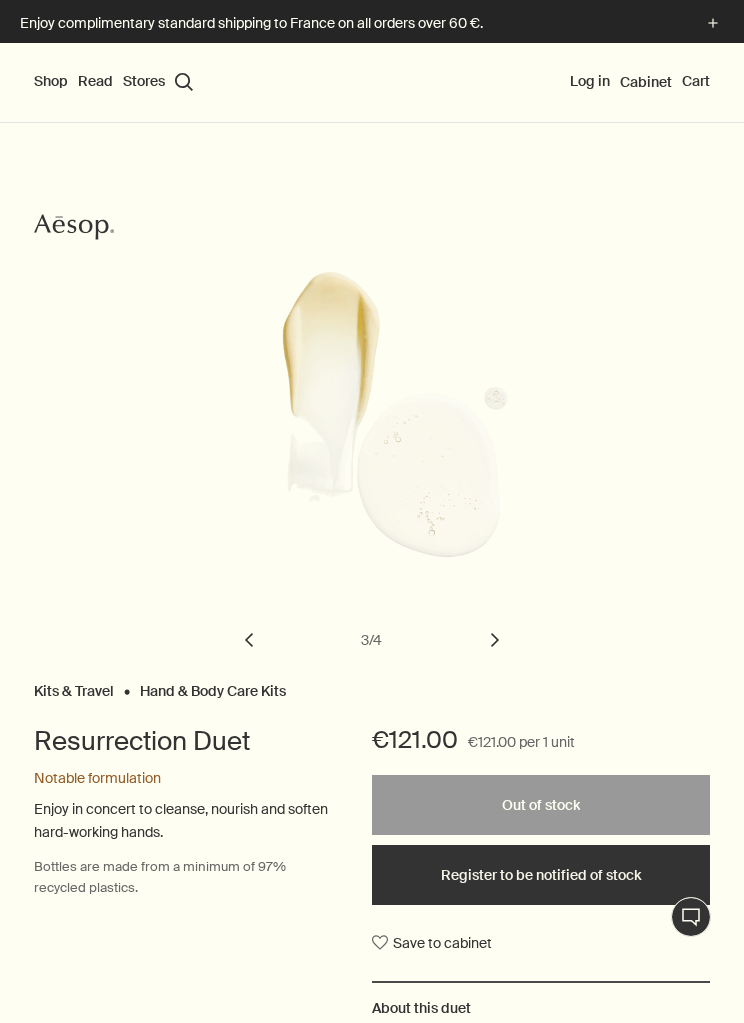 click on "chevron" at bounding box center [495, 640] 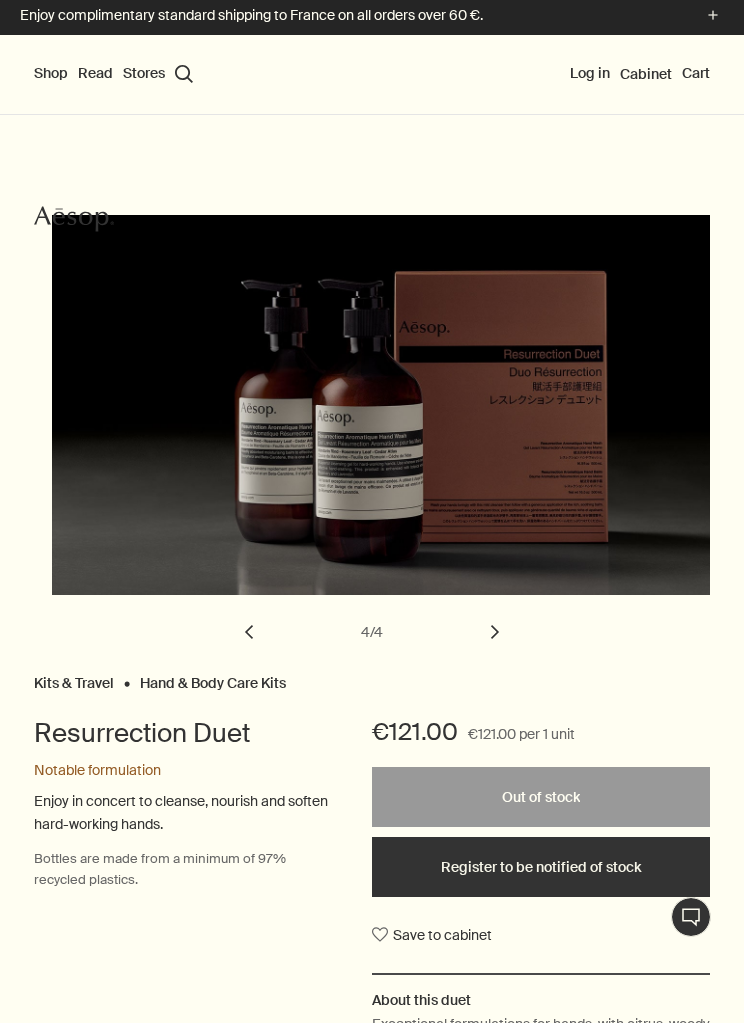 scroll, scrollTop: 0, scrollLeft: 0, axis: both 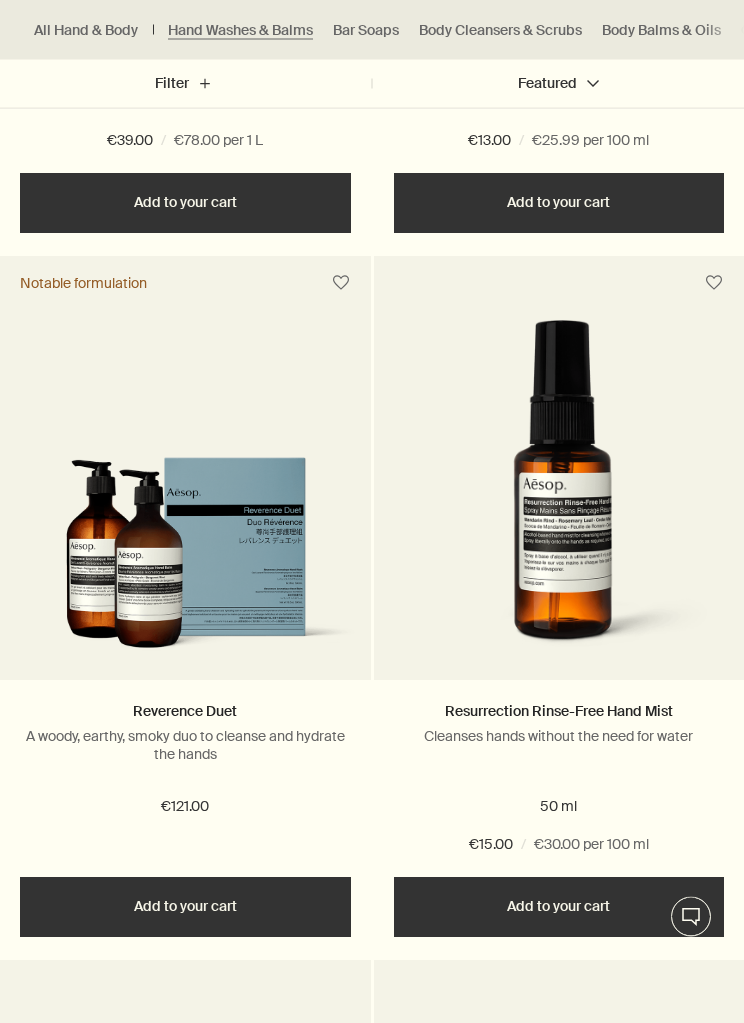 click at bounding box center [559, 496] 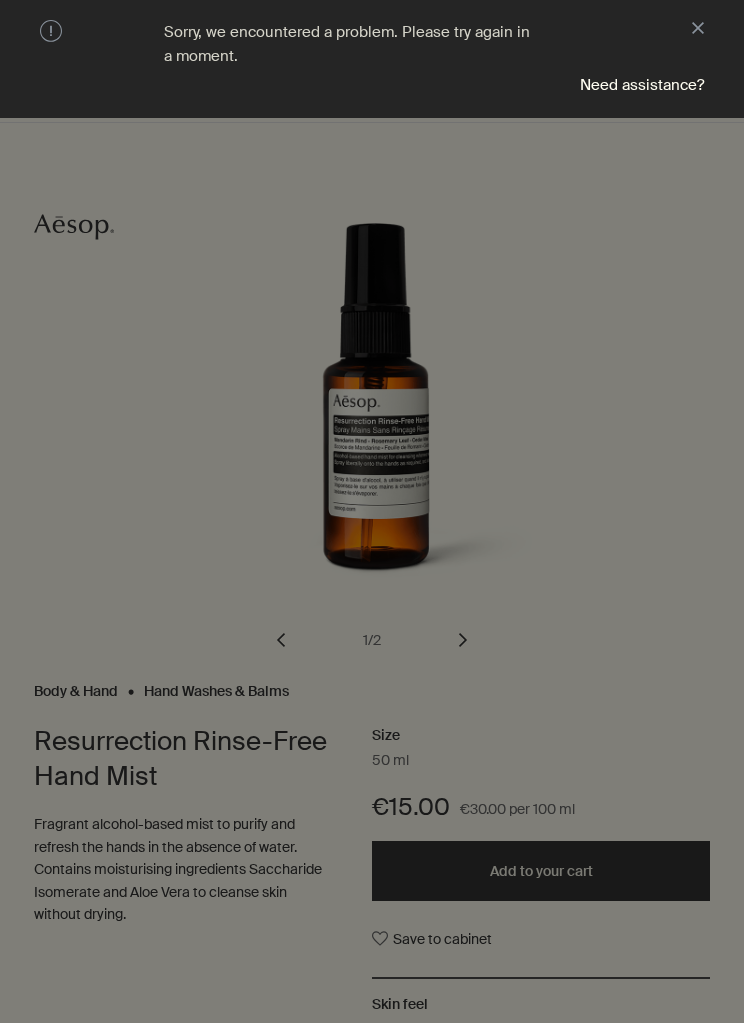 scroll, scrollTop: 0, scrollLeft: 0, axis: both 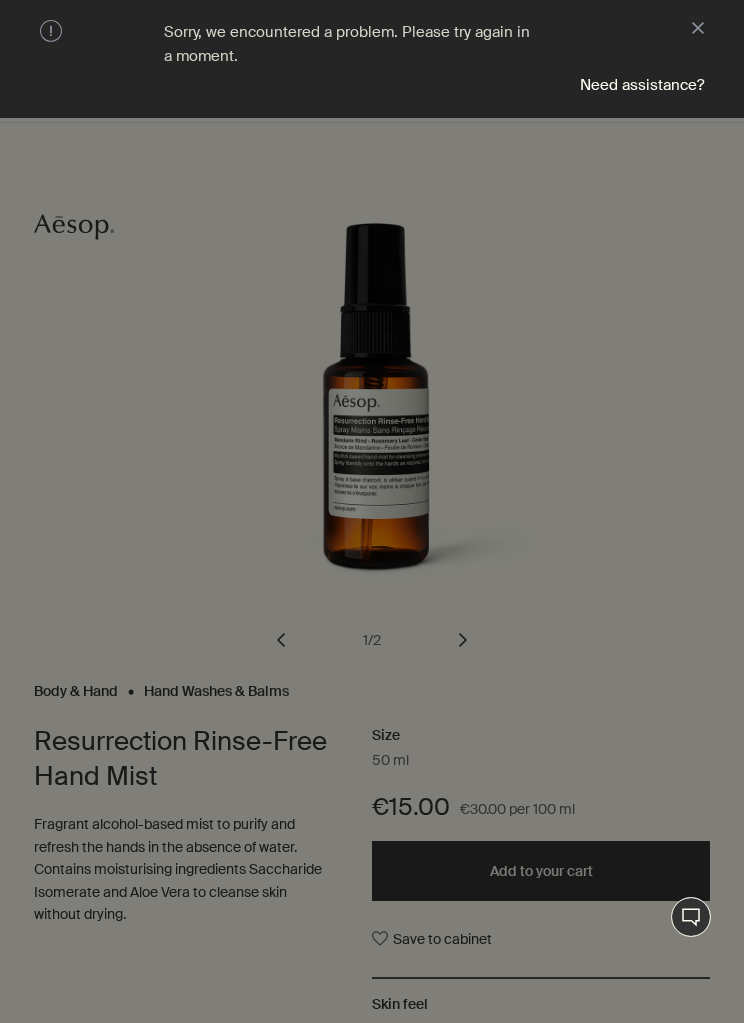 click on "close" at bounding box center (698, 30) 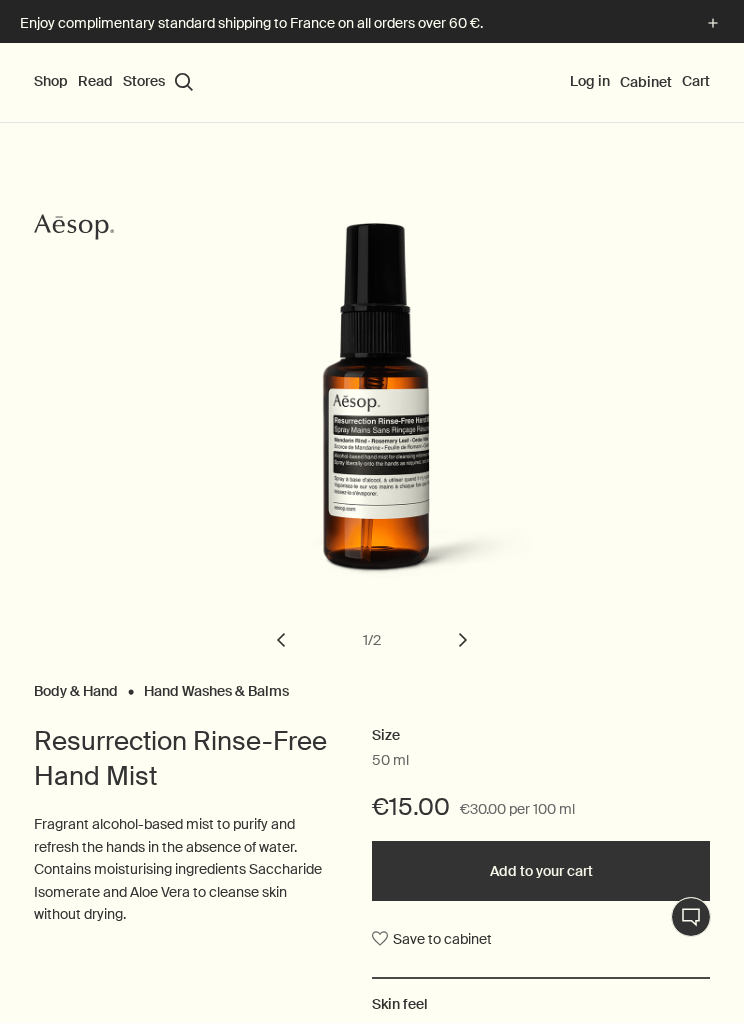 click on "chevron" at bounding box center [463, 640] 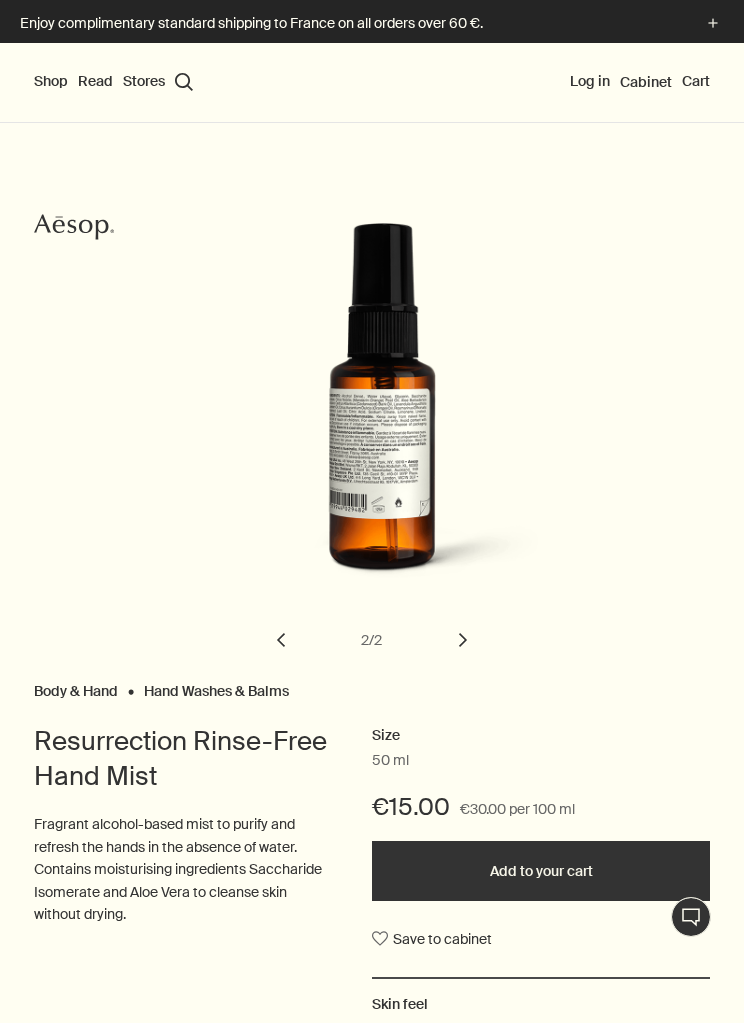 click on "chevron" at bounding box center (463, 640) 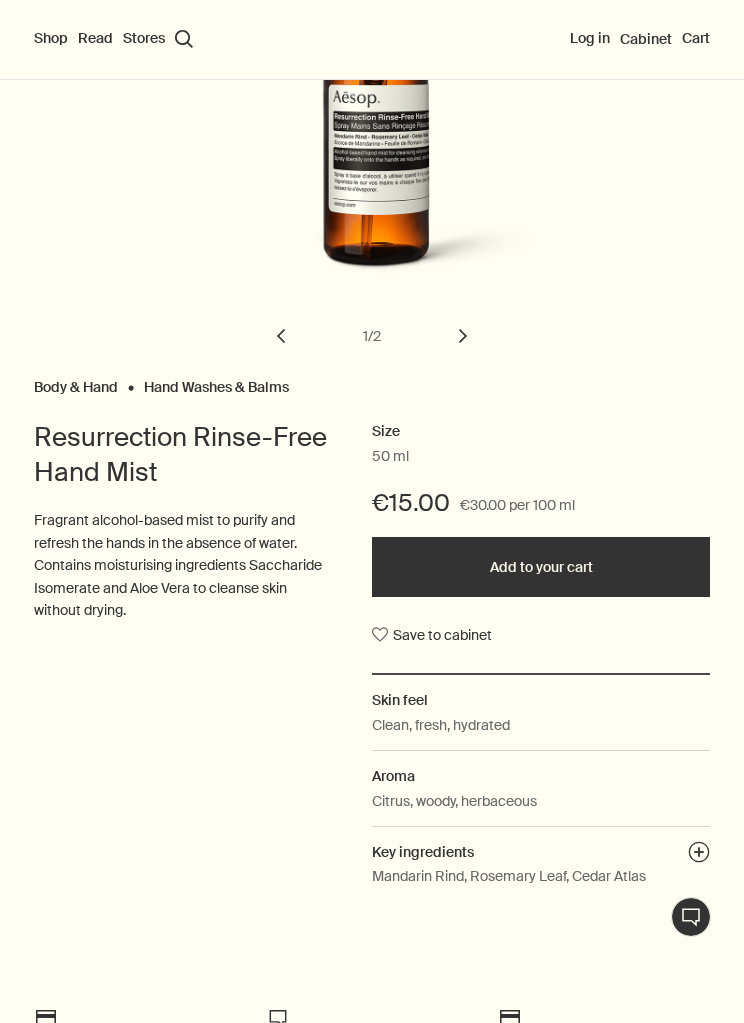 scroll, scrollTop: 0, scrollLeft: 0, axis: both 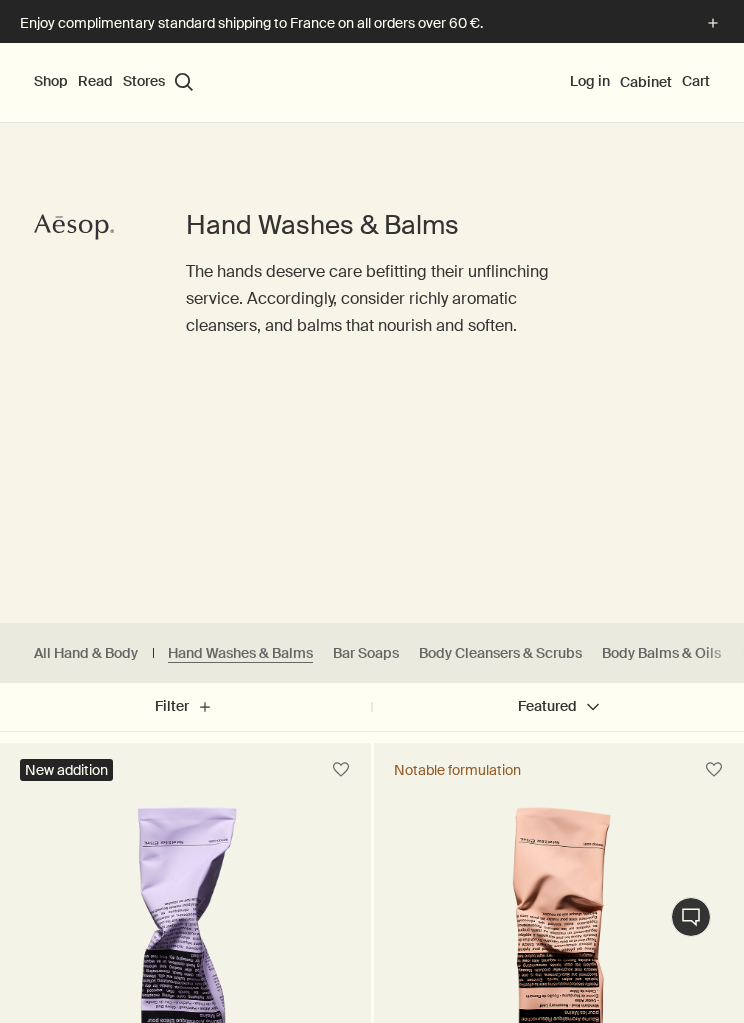 click on "Shop" at bounding box center (51, 82) 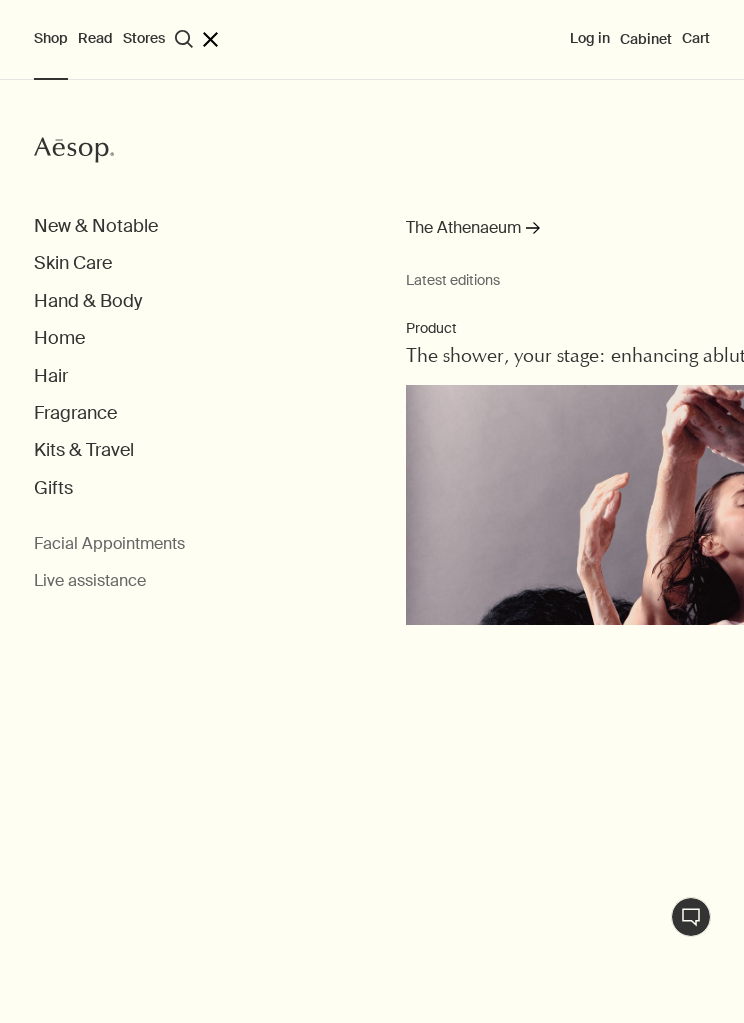 click on "Home" at bounding box center [96, 226] 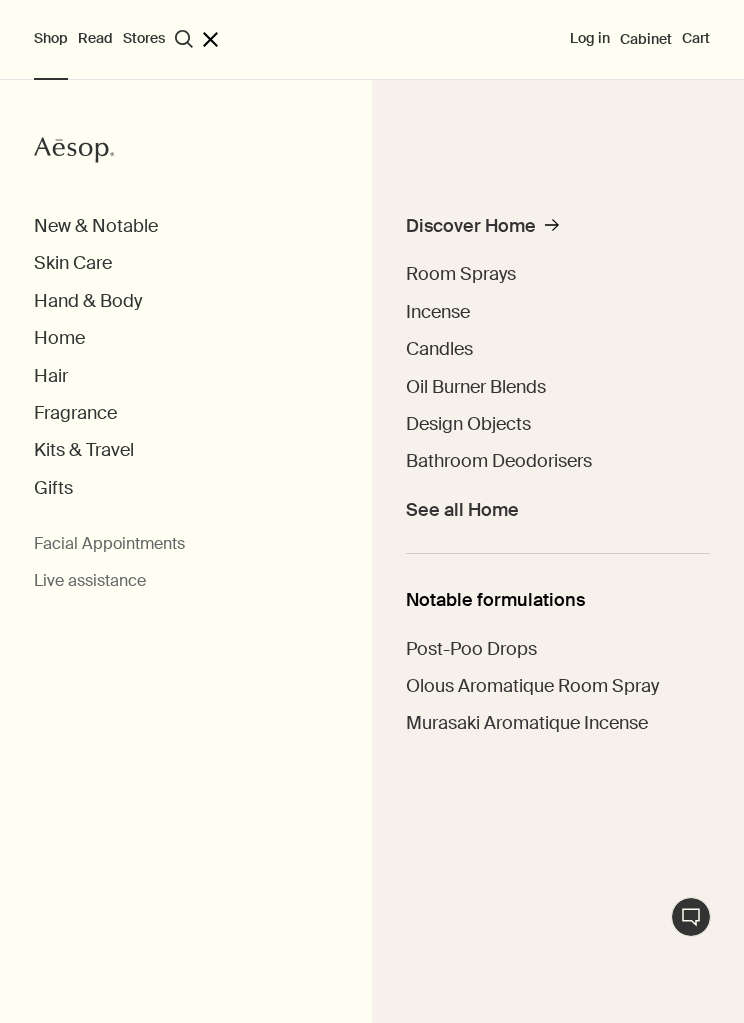 click on "Oil Burner Blends" at bounding box center [476, 387] 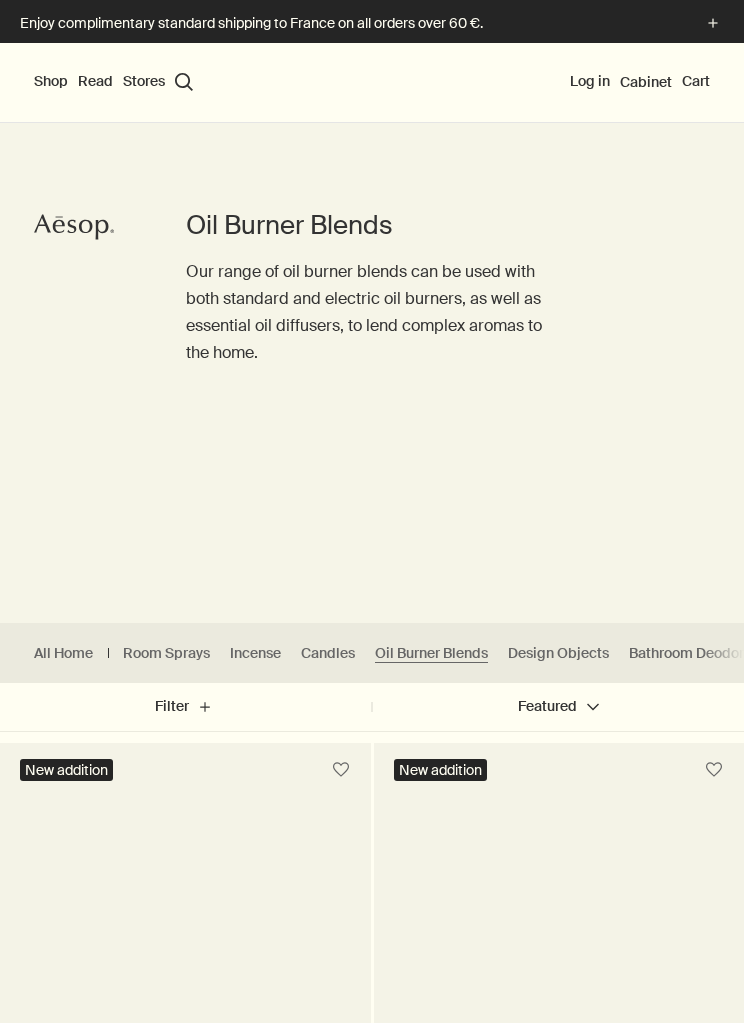 scroll, scrollTop: 0, scrollLeft: 0, axis: both 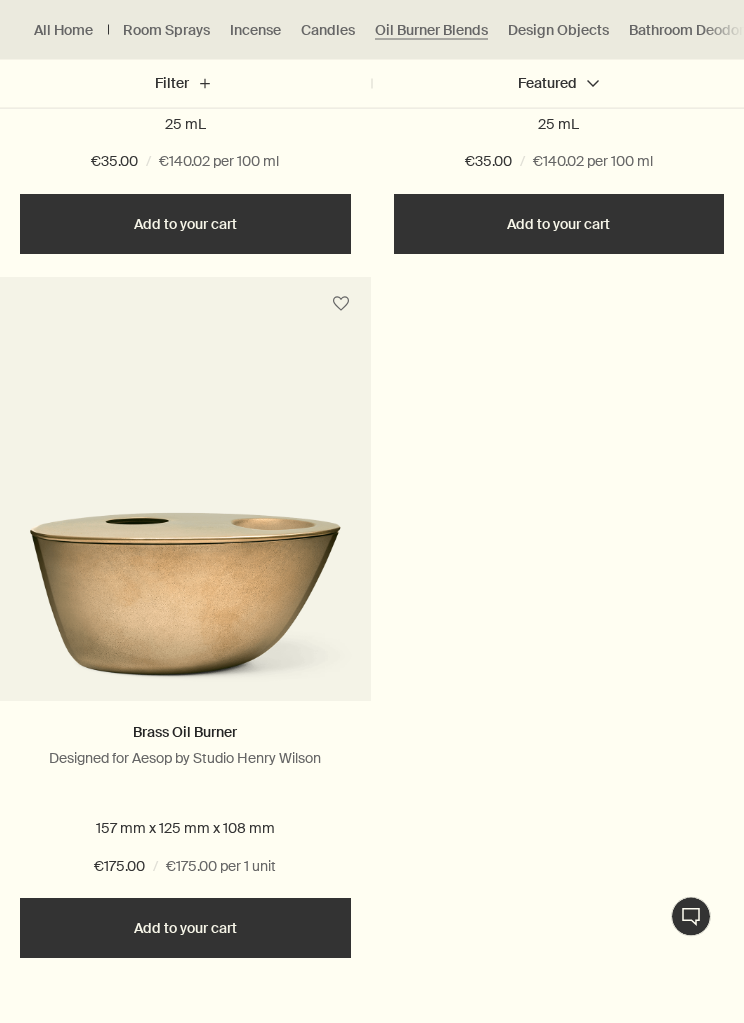 click at bounding box center [185, 585] 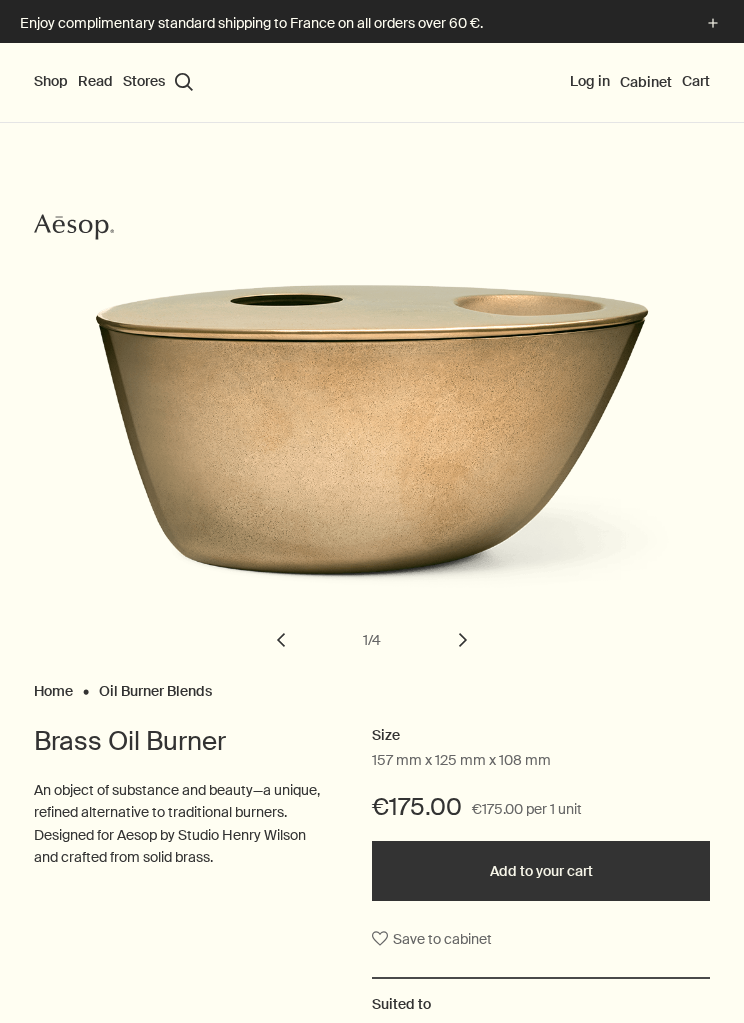 scroll, scrollTop: 0, scrollLeft: 0, axis: both 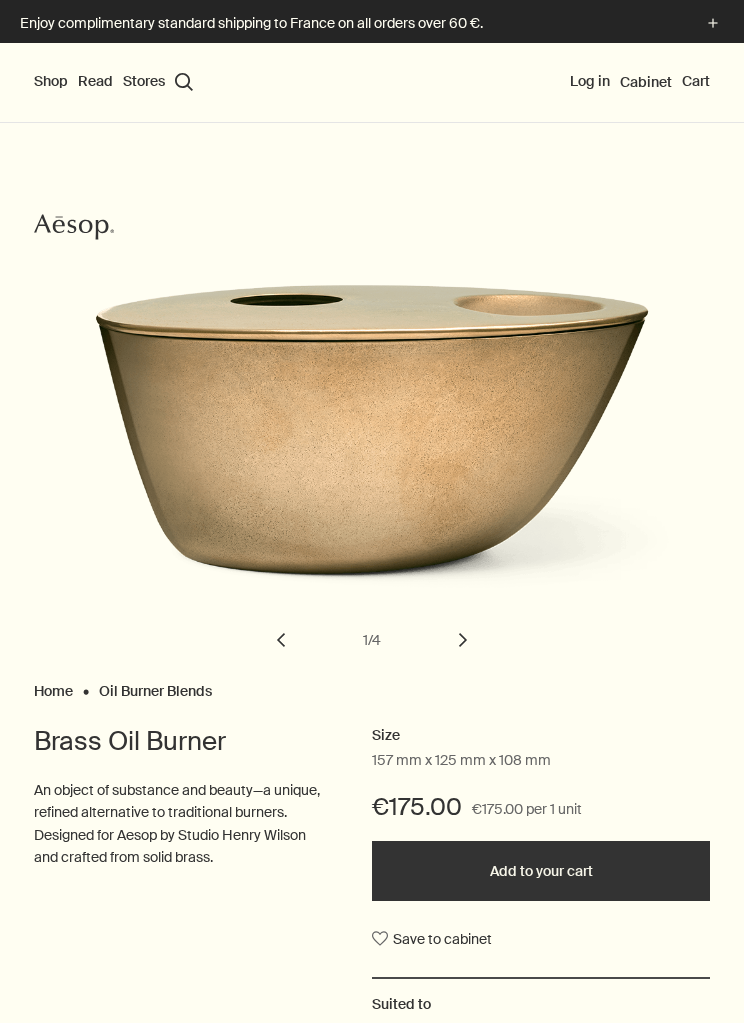 click on "chevron" at bounding box center [463, 640] 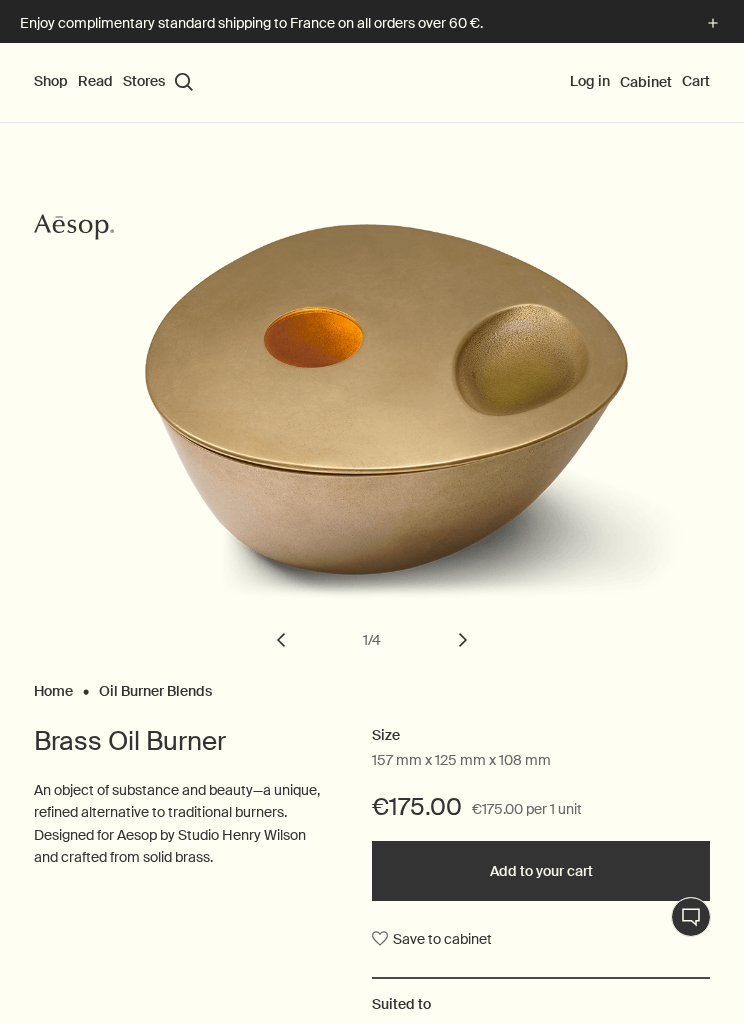 click on "chevron" at bounding box center (463, 640) 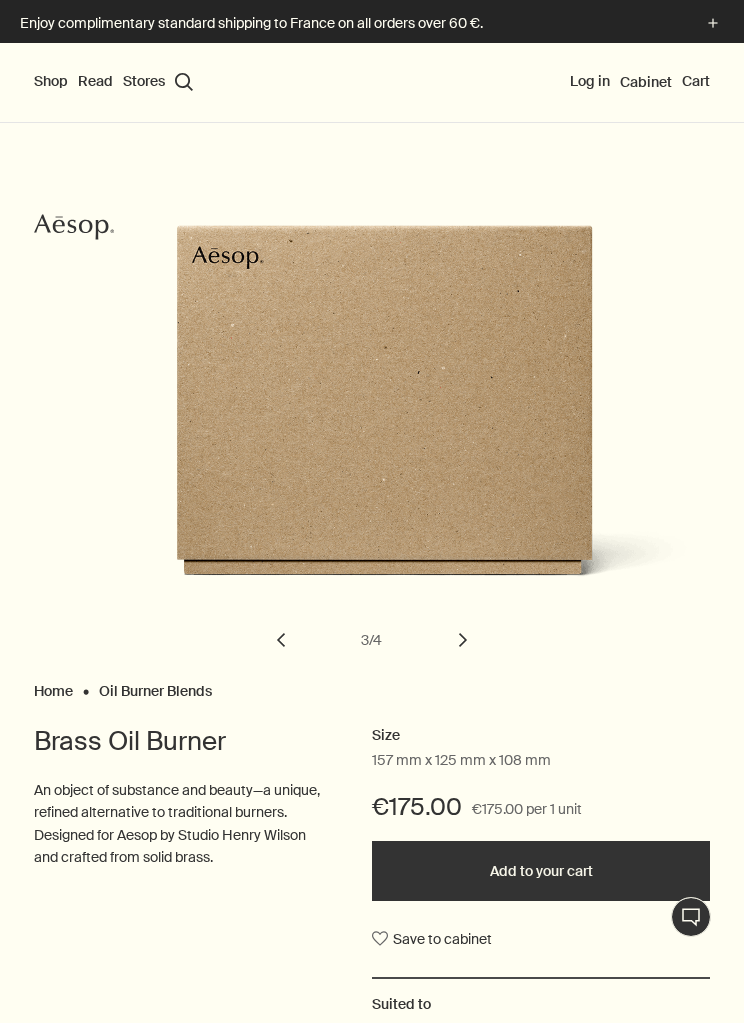 click on "chevron" at bounding box center (463, 640) 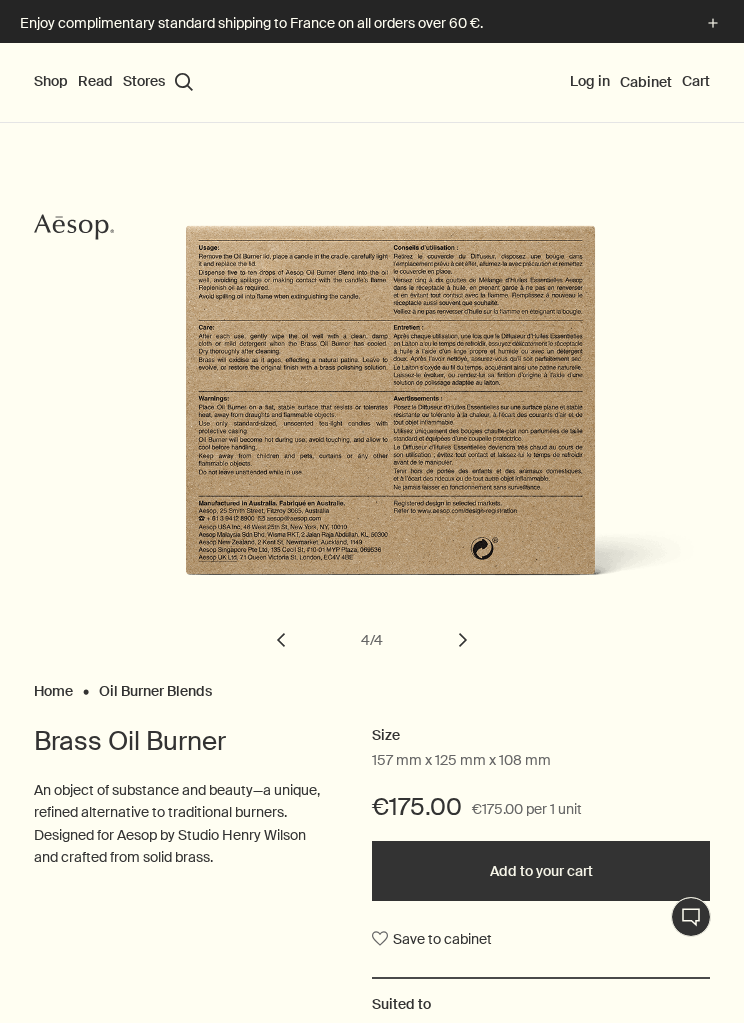 click on "chevron" at bounding box center [281, 640] 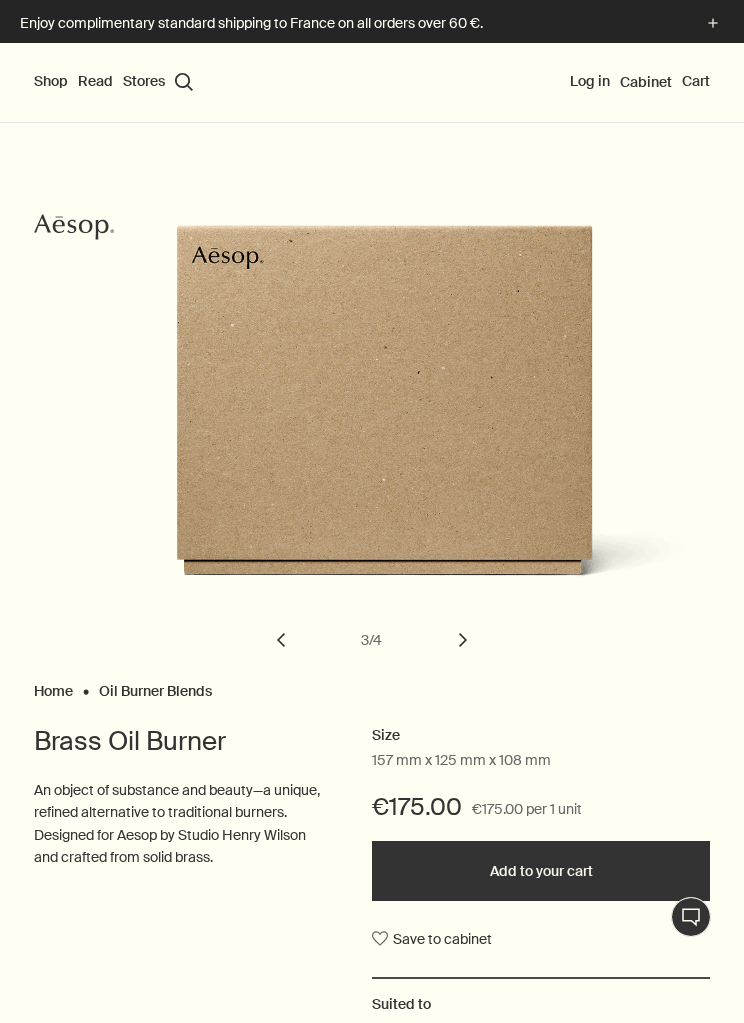 click on "chevron" at bounding box center [281, 640] 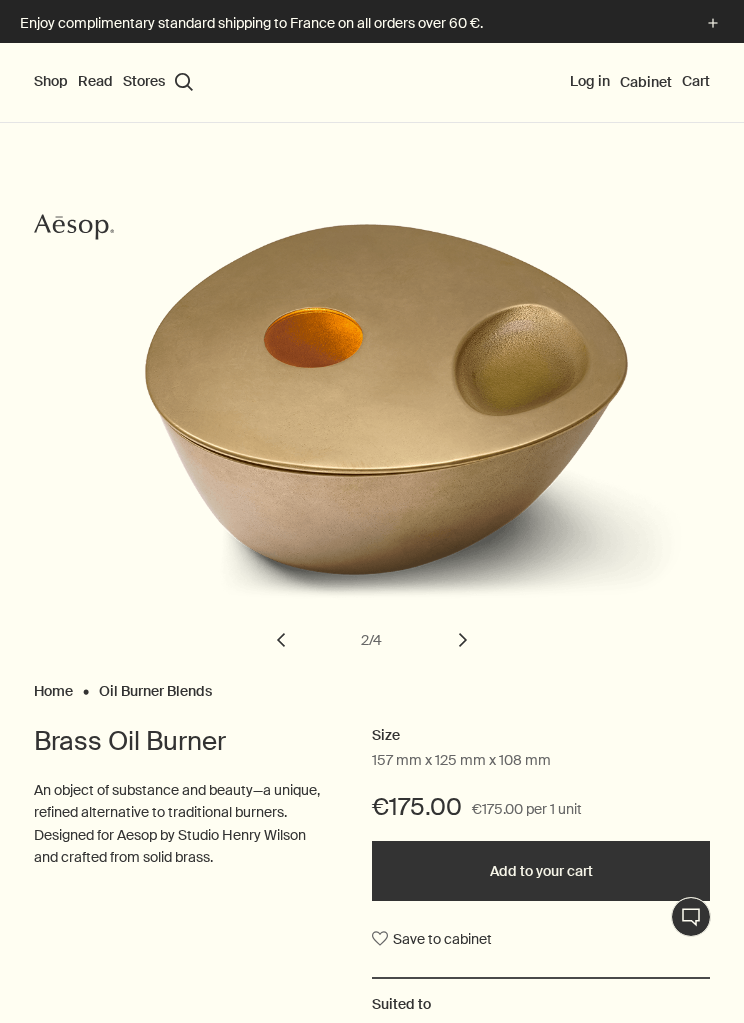 click on "chevron" at bounding box center [281, 640] 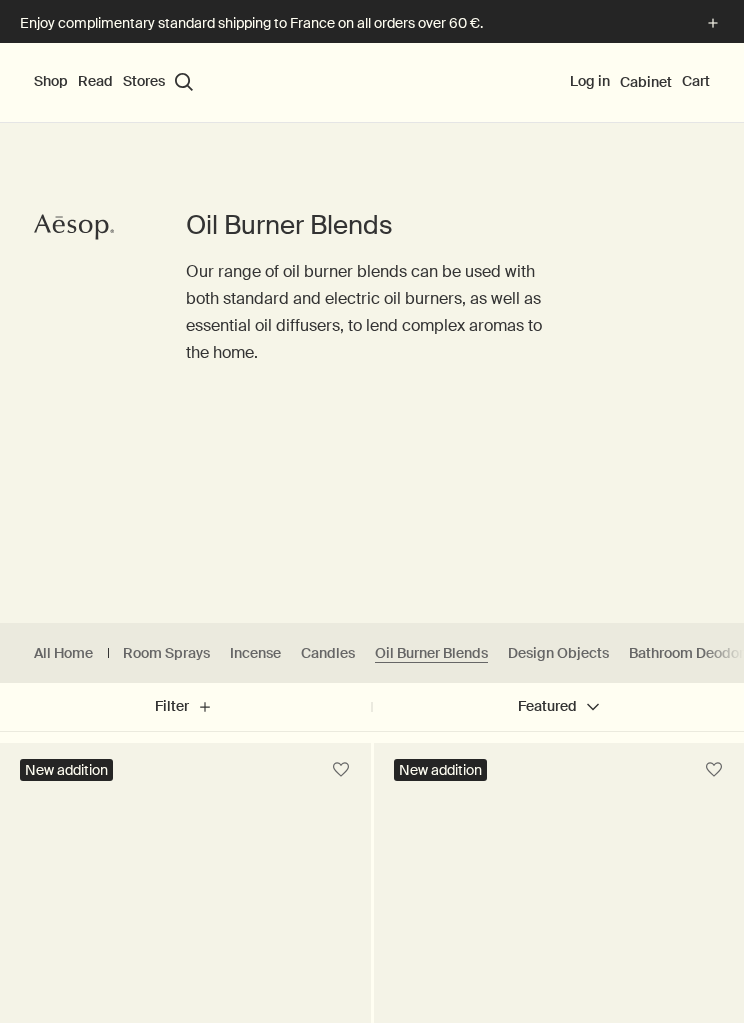 scroll, scrollTop: 0, scrollLeft: 0, axis: both 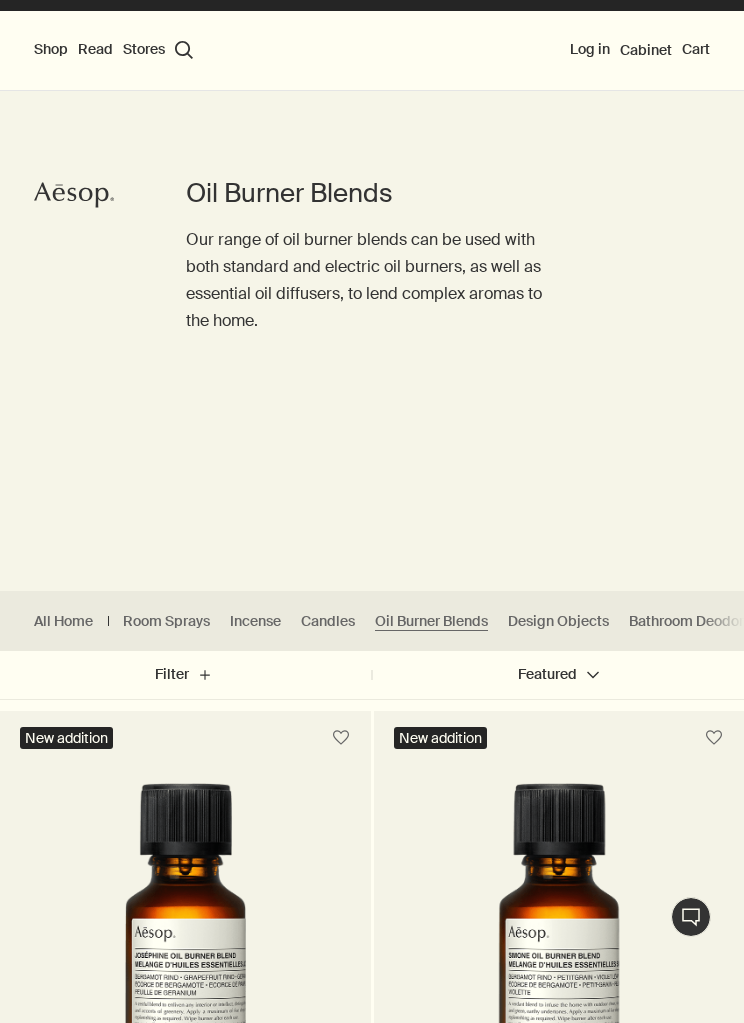 click on "Room Sprays" at bounding box center [166, 621] 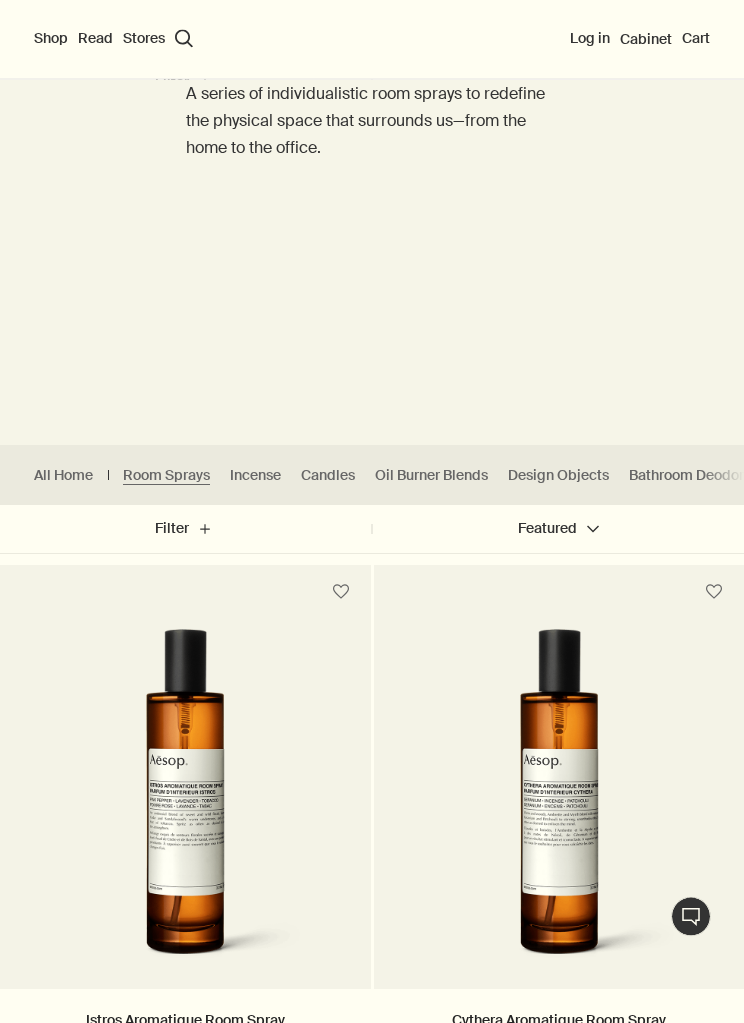 scroll, scrollTop: 0, scrollLeft: 0, axis: both 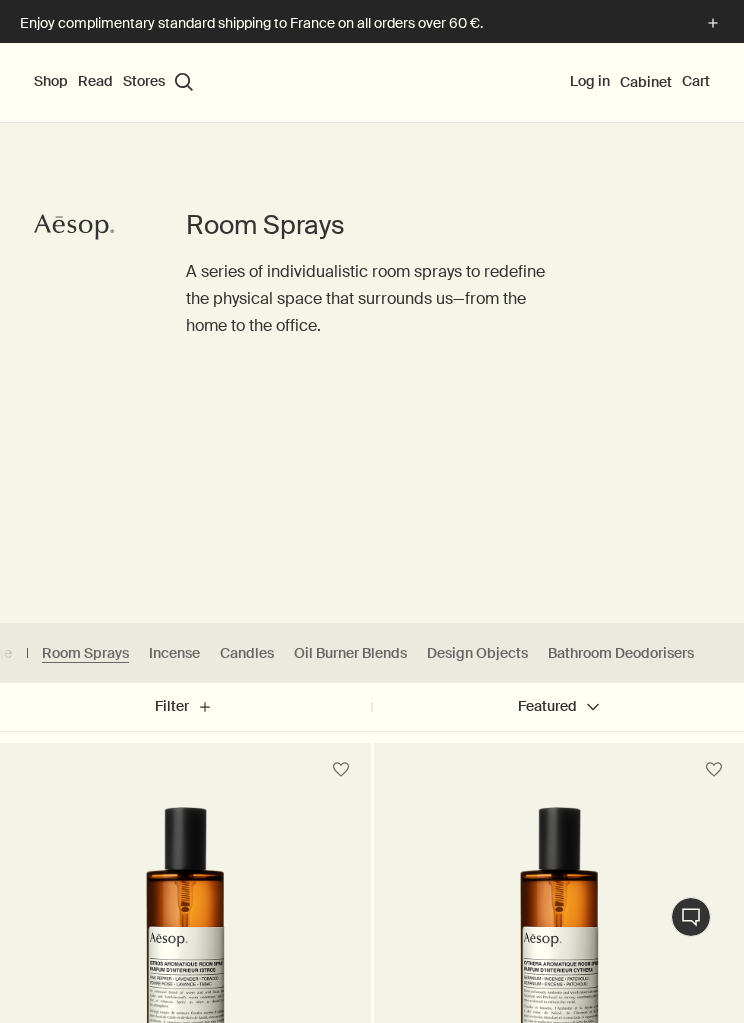 click on "Design Objects" at bounding box center [477, 653] 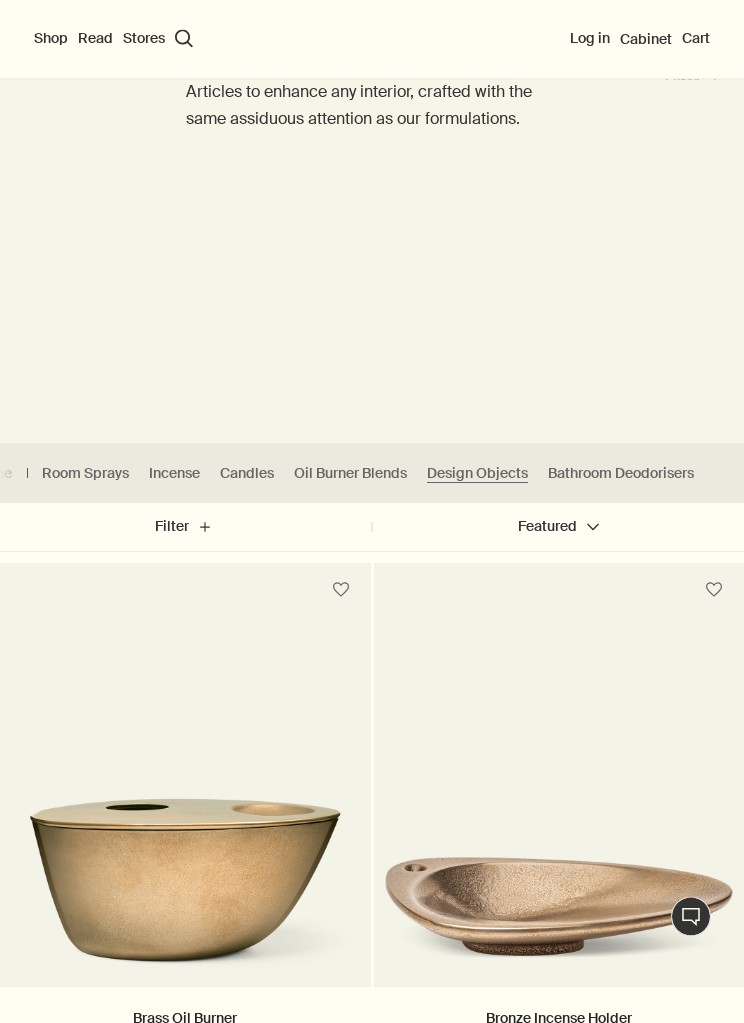 scroll, scrollTop: 0, scrollLeft: 0, axis: both 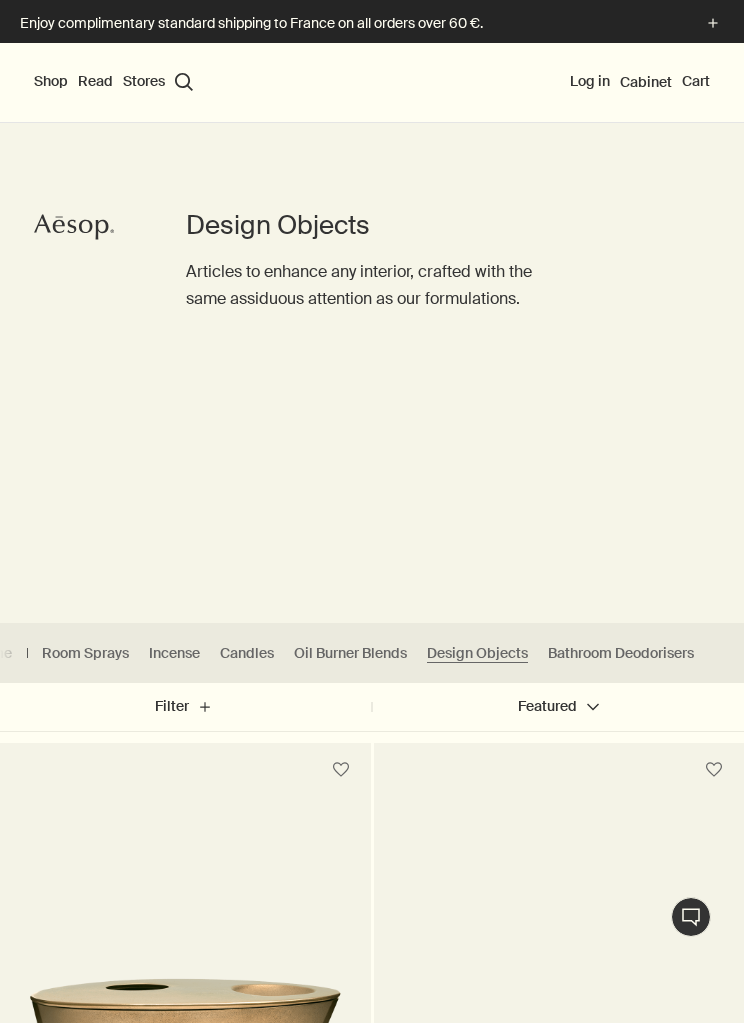 click on "Shop" at bounding box center (51, 82) 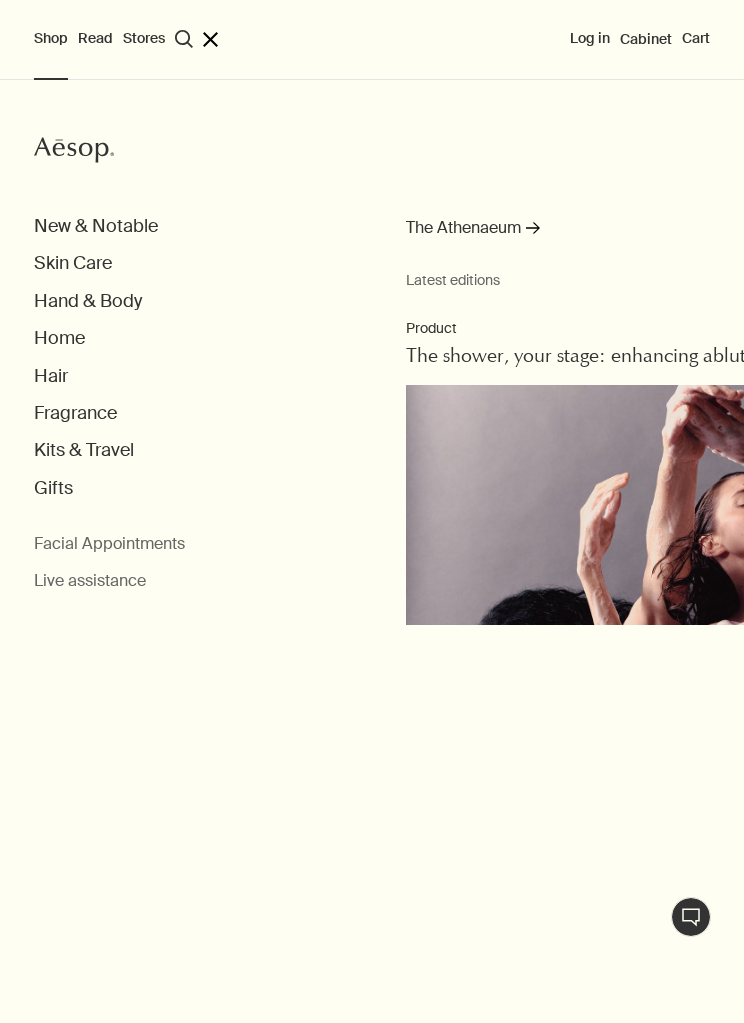 click on "New & Notable Skin Care Hand & Body Home Hair Fragrance Kits & Travel Gifts" at bounding box center (389, 357) 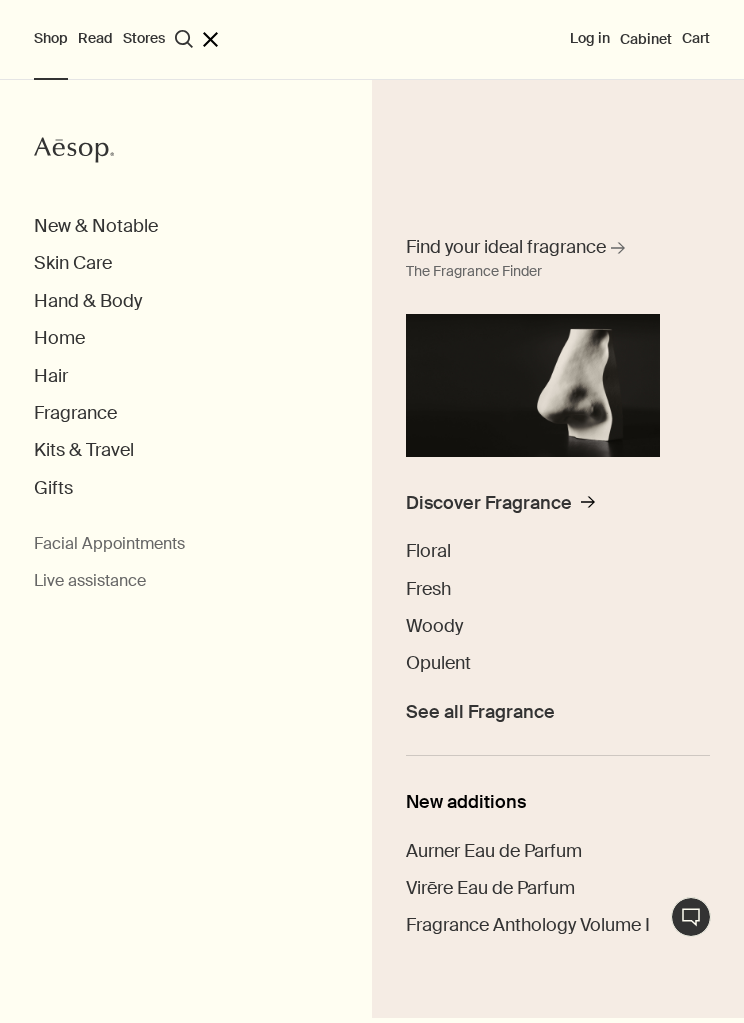 click on "Find your ideal fragrance" at bounding box center (506, 247) 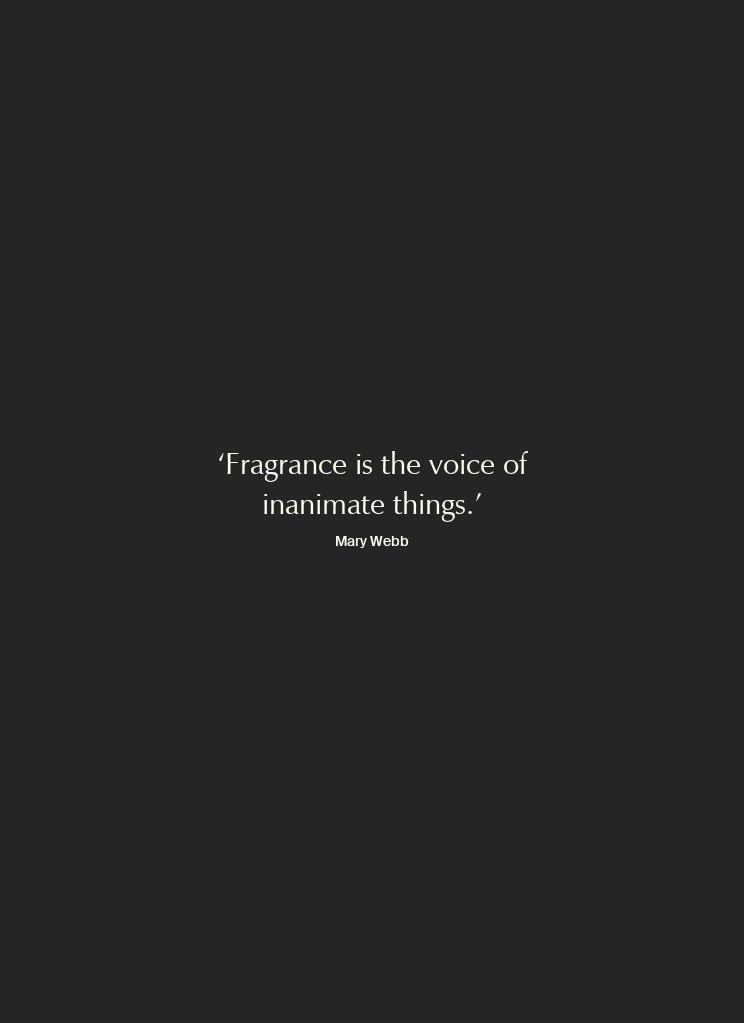 scroll, scrollTop: 0, scrollLeft: 0, axis: both 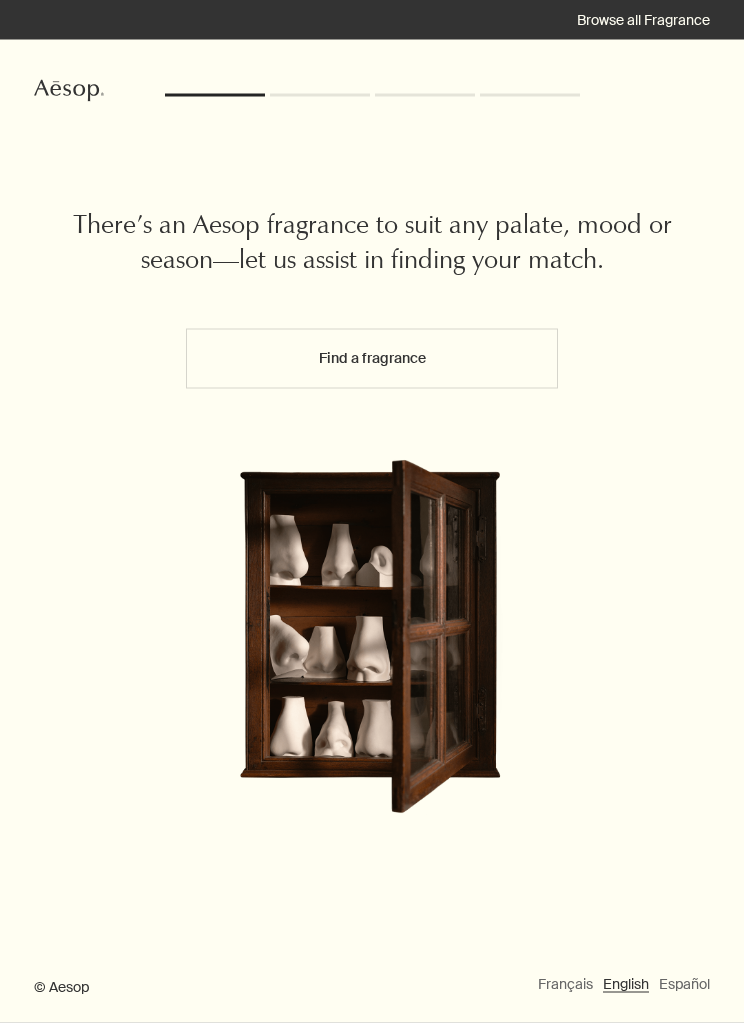 click on "Find a fragrance" at bounding box center [372, 359] 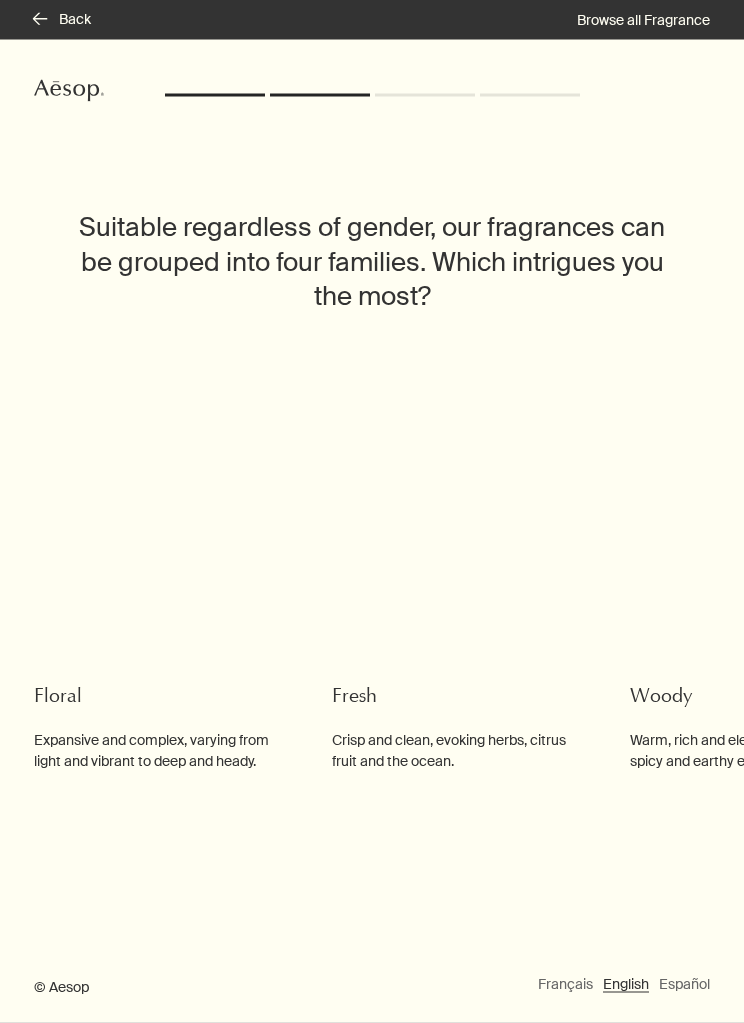scroll, scrollTop: 24, scrollLeft: 0, axis: vertical 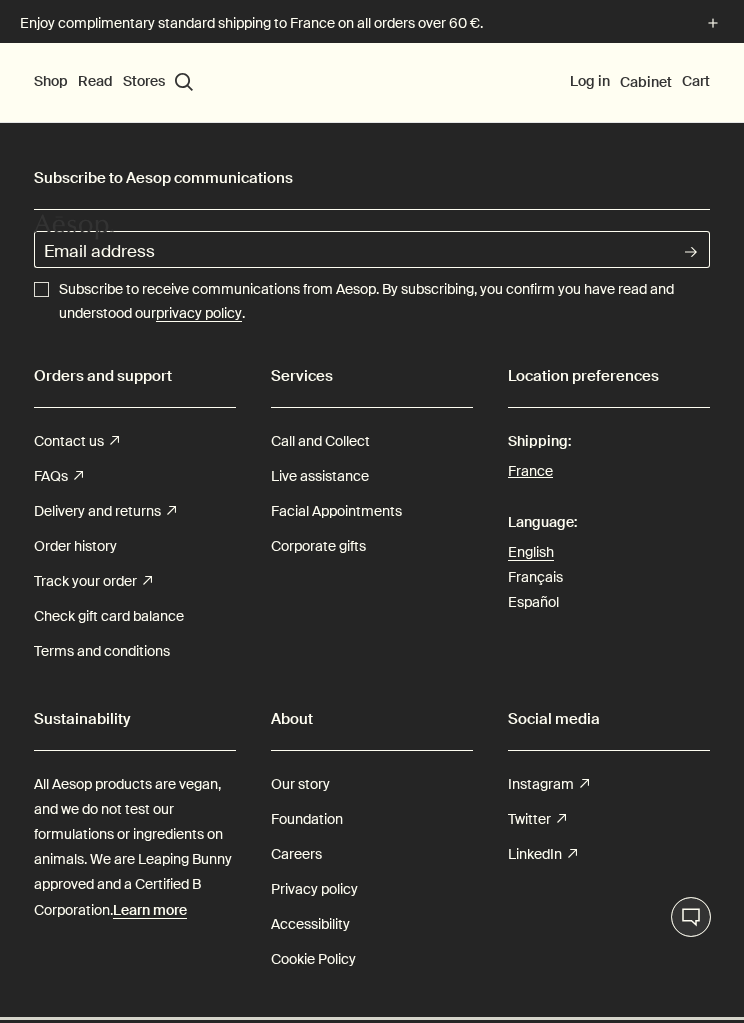 click on "Shop" at bounding box center (51, 82) 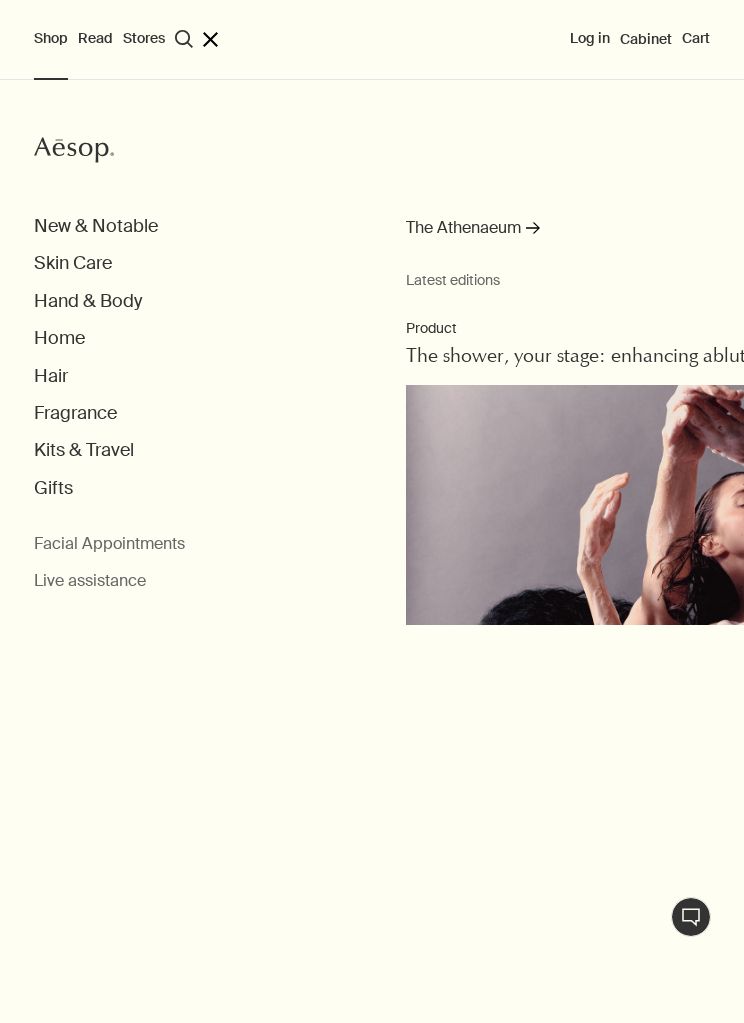 click on "Hand & Body" at bounding box center [96, 226] 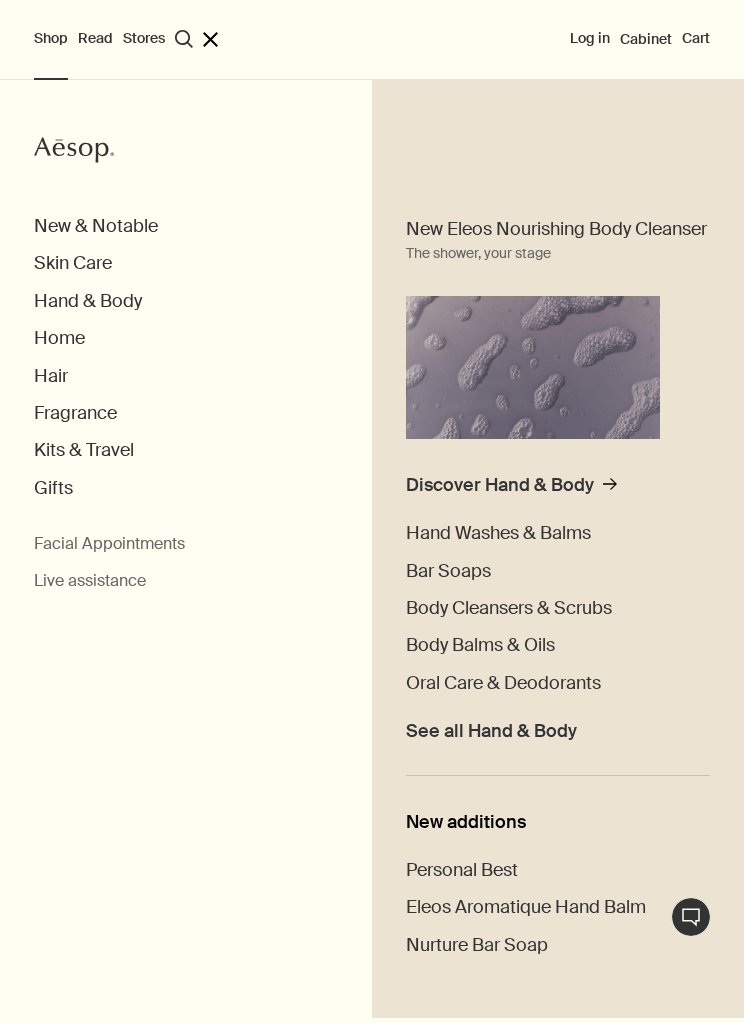 scroll, scrollTop: 17, scrollLeft: 0, axis: vertical 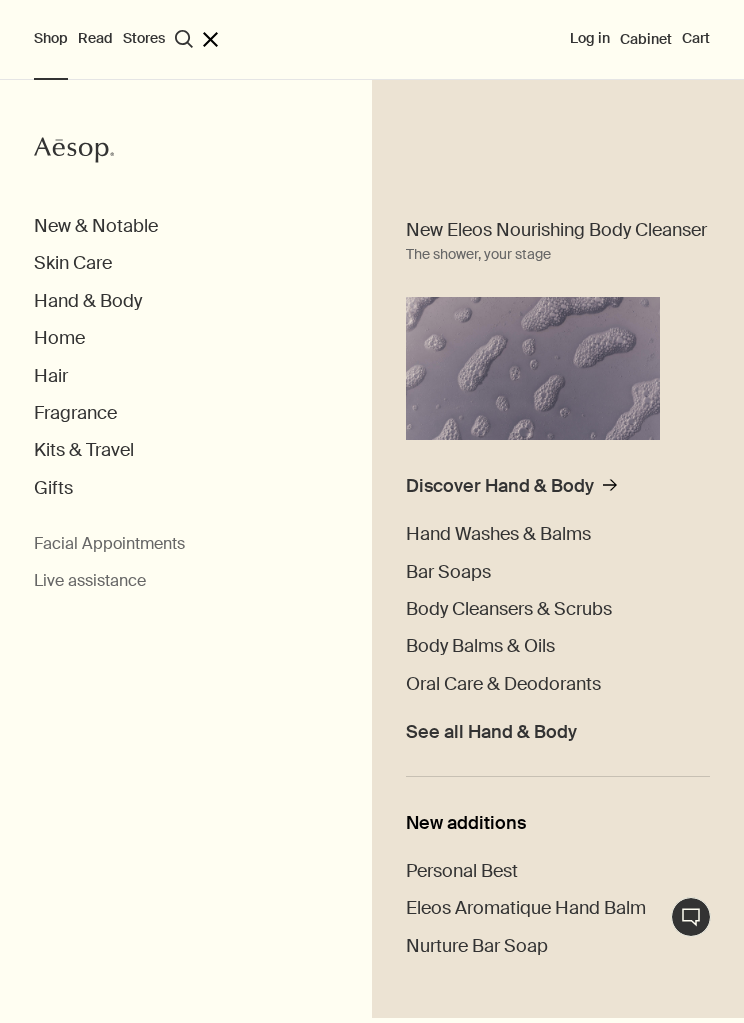 click on "Hand Washes & Balms" at bounding box center [498, 534] 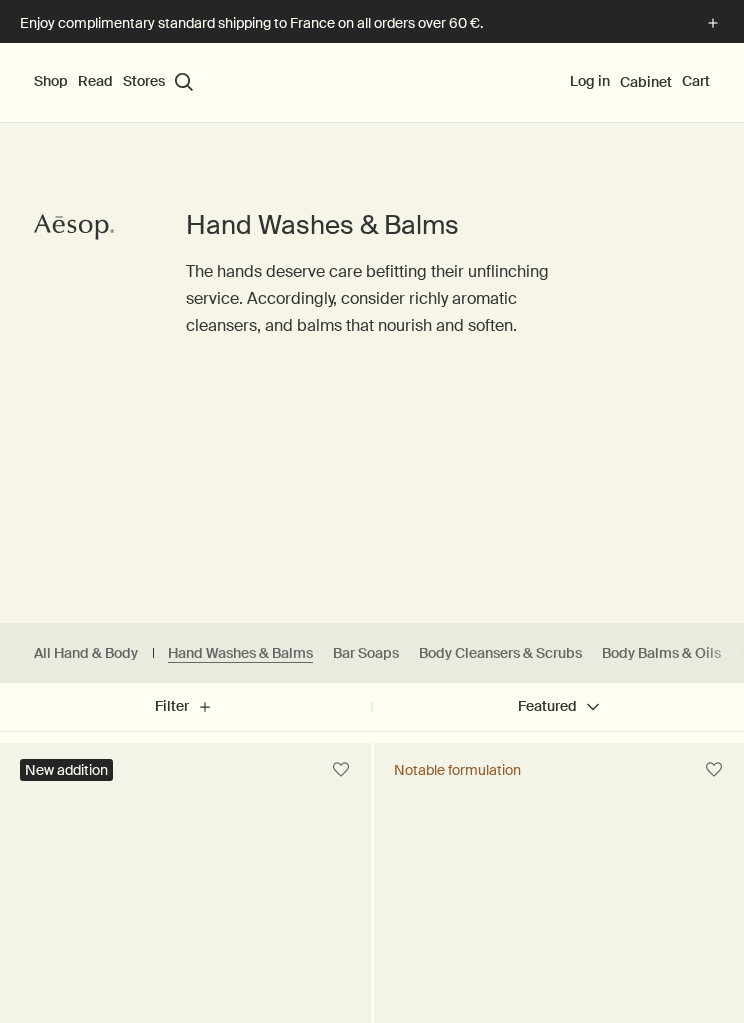scroll, scrollTop: 0, scrollLeft: 0, axis: both 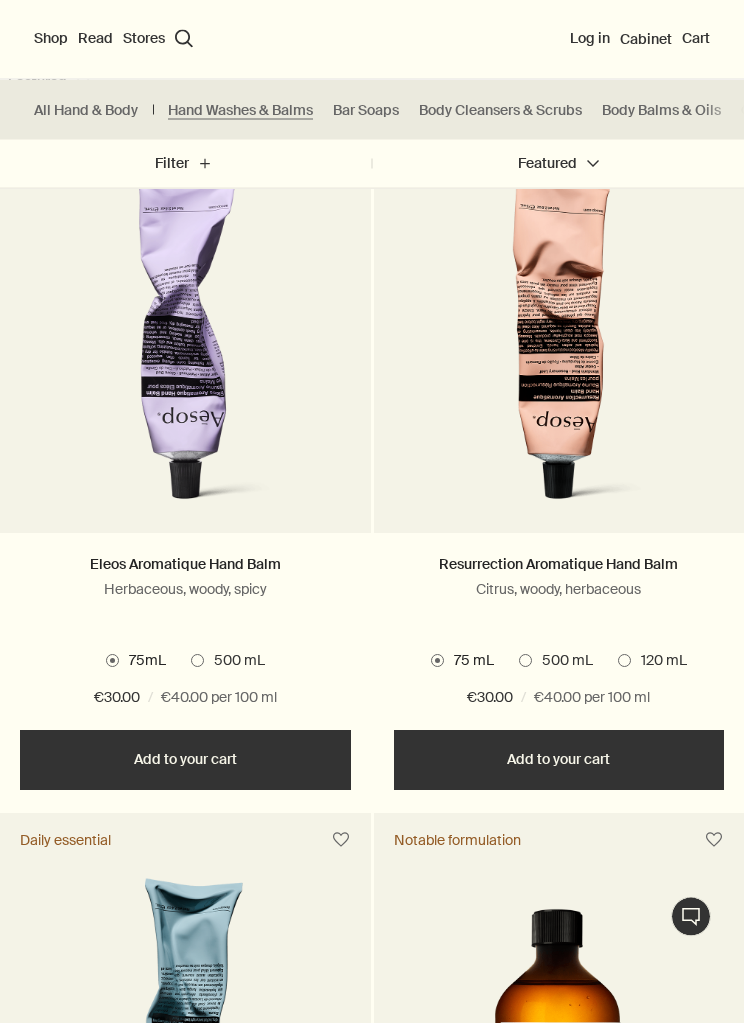 click on "Resurrection Aromatique Hand Balm Citrus, woody, herbaceous 3 Sizes  /  From €30.00 75 mL 500 mL 120 mL 75 mL 500 mL 120 mL €30.00 chevron €30.00 / €40.00   per   100   ml" at bounding box center (185, 632) 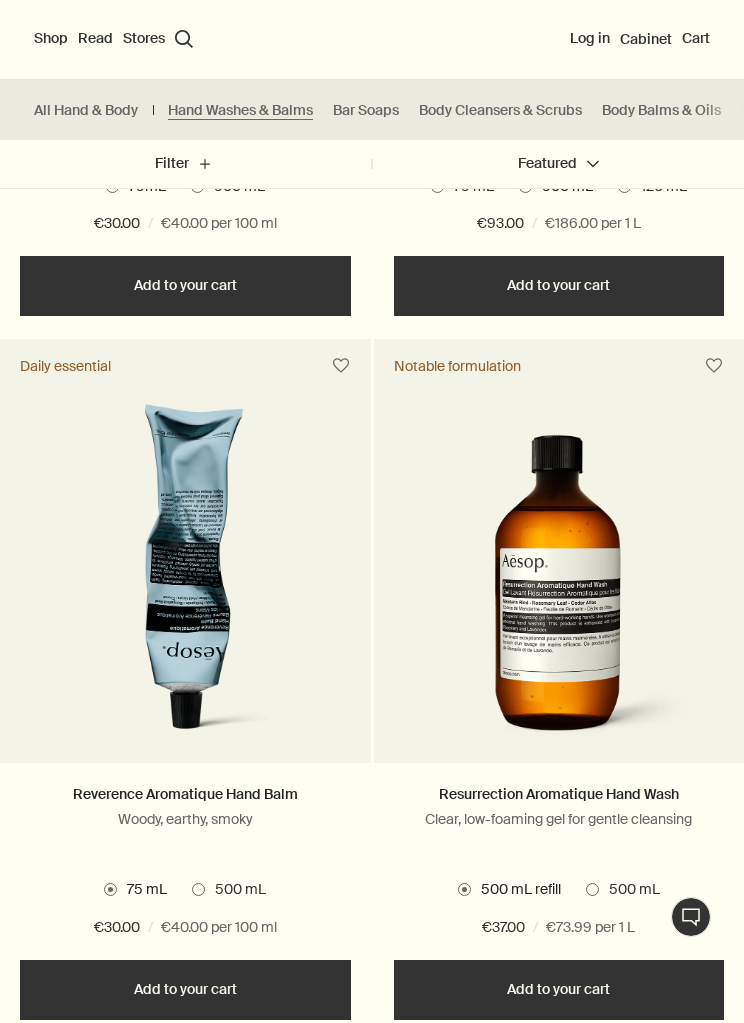 scroll, scrollTop: 0, scrollLeft: 0, axis: both 